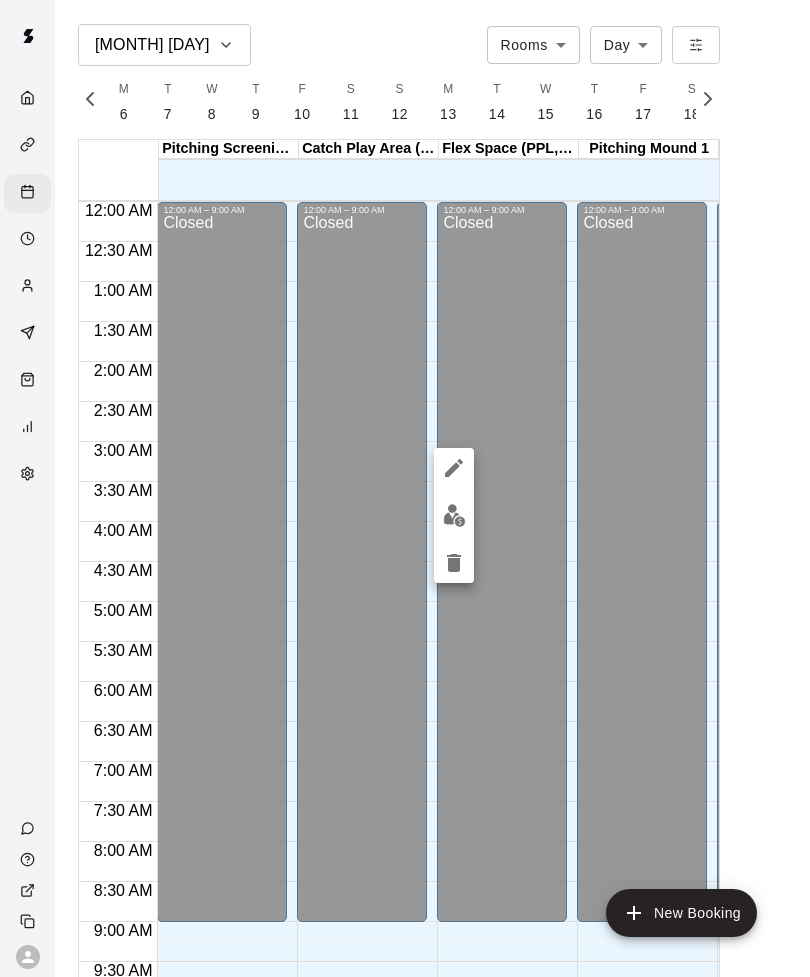 scroll, scrollTop: 0, scrollLeft: 0, axis: both 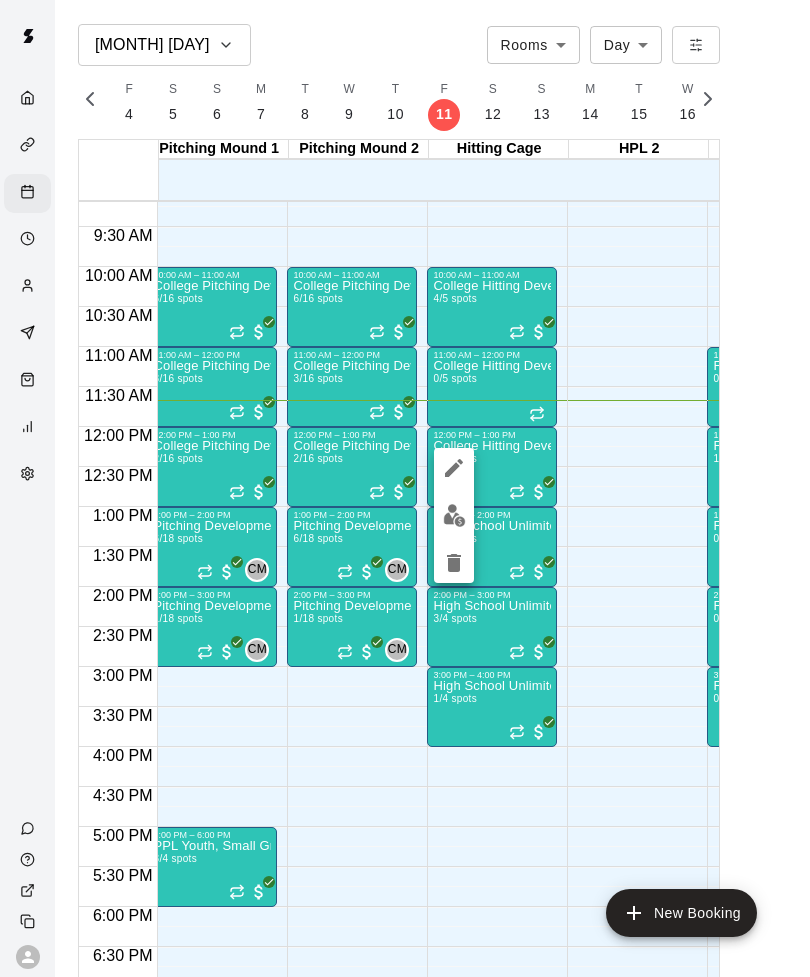 click at bounding box center (454, 515) 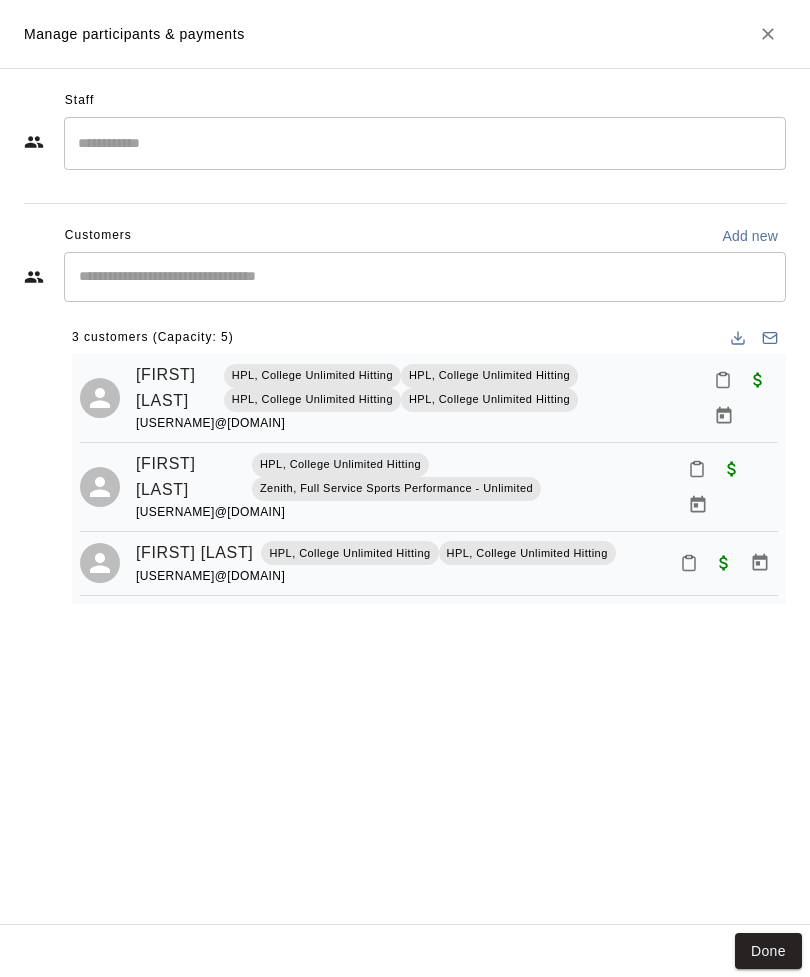 click at bounding box center (768, 34) 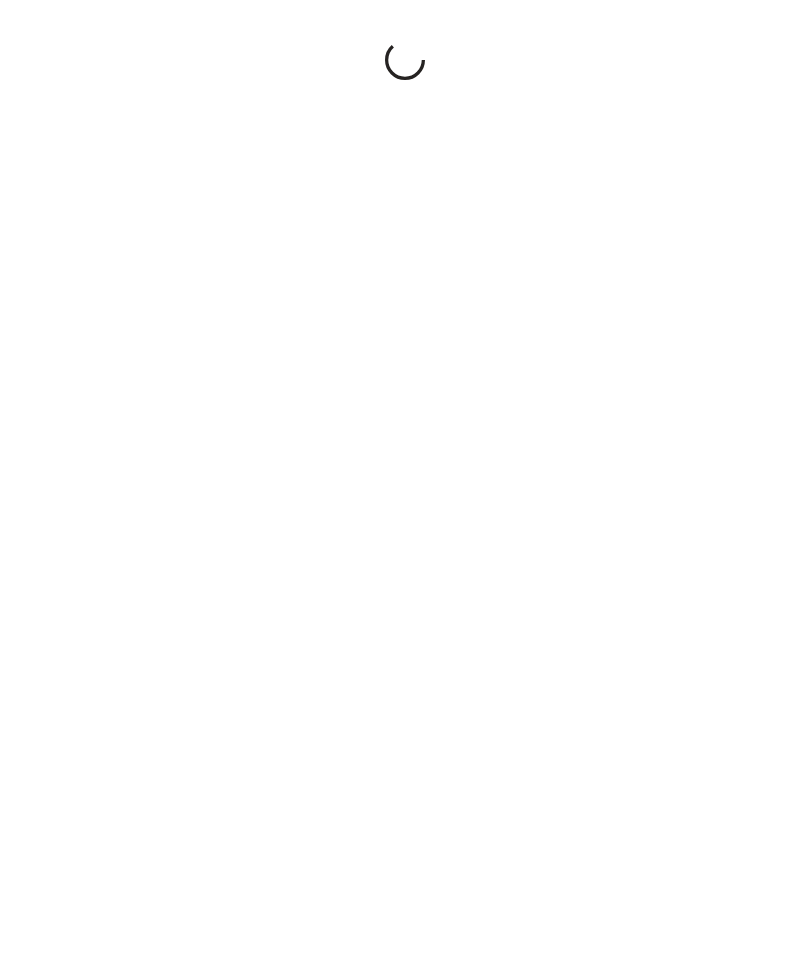 scroll, scrollTop: 0, scrollLeft: 0, axis: both 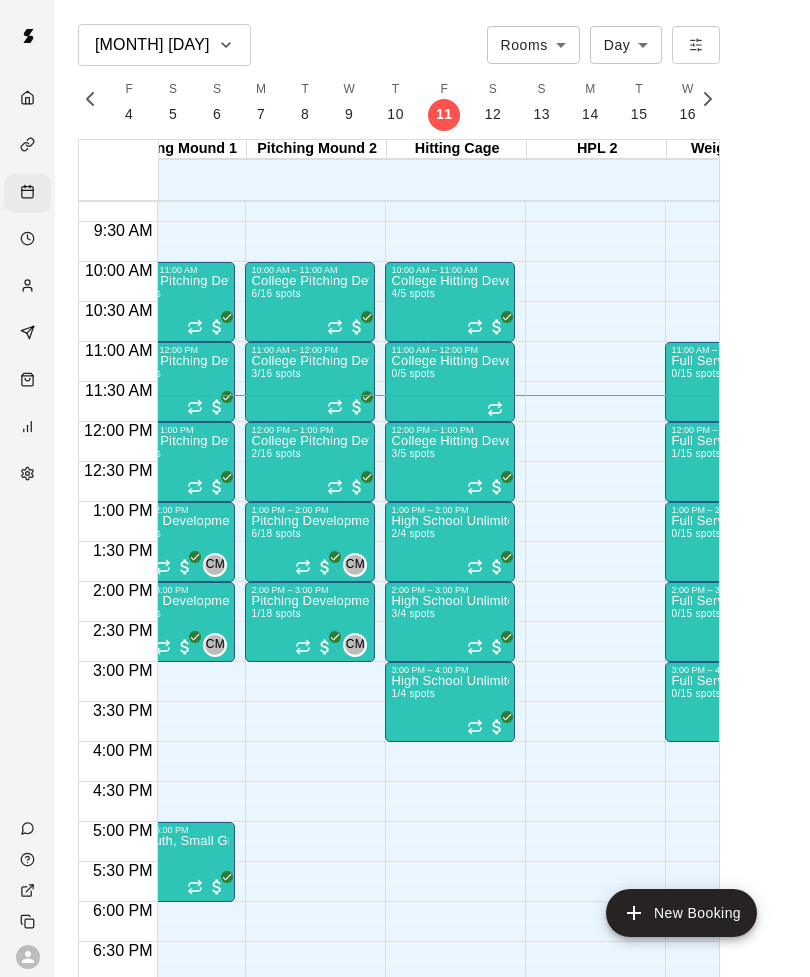 click on "High School Unlimited  2/4 spots" at bounding box center (450, 1003) 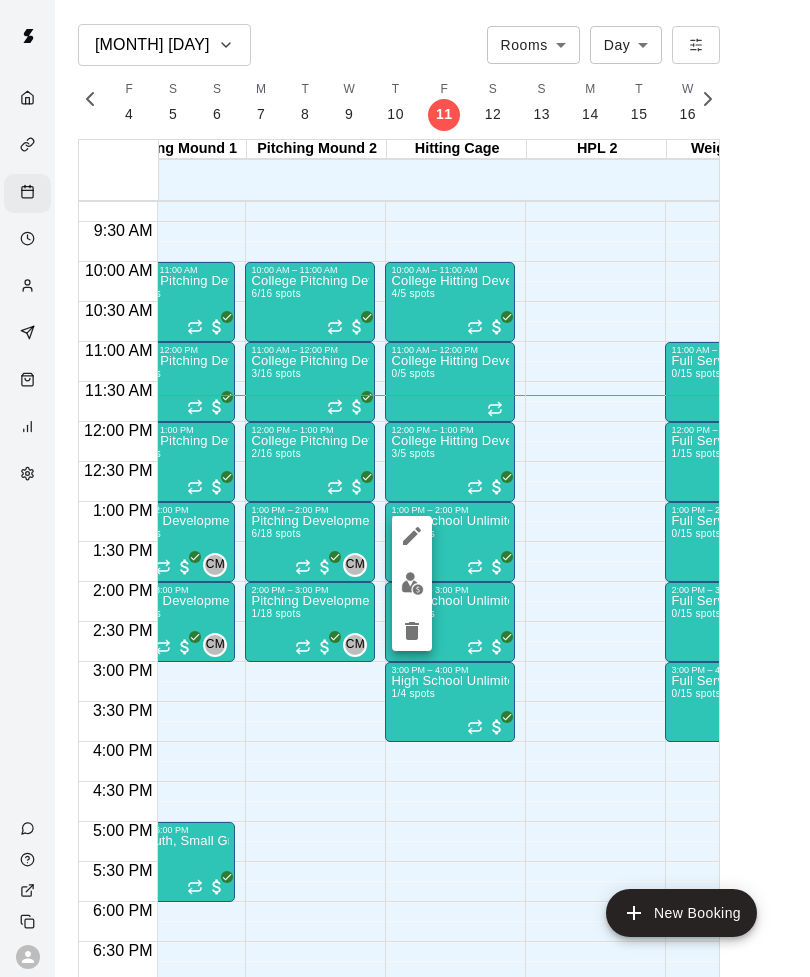 click at bounding box center (412, 583) 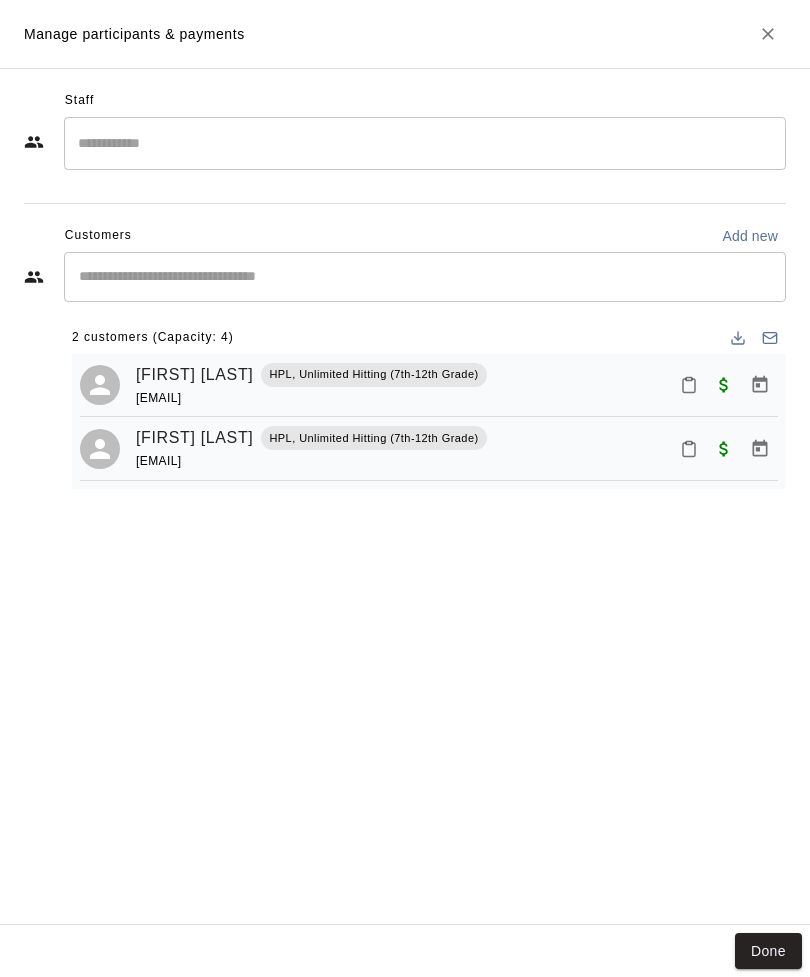 click at bounding box center [768, 34] 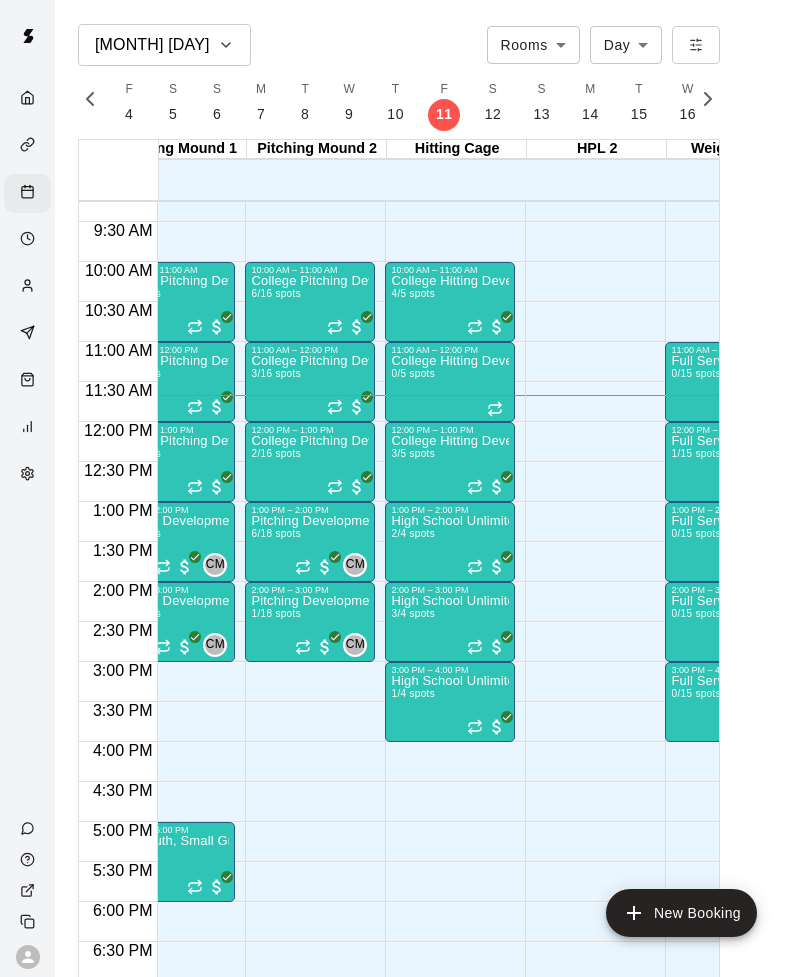 click on "High School Unlimited 3/4 spots" at bounding box center [450, 1083] 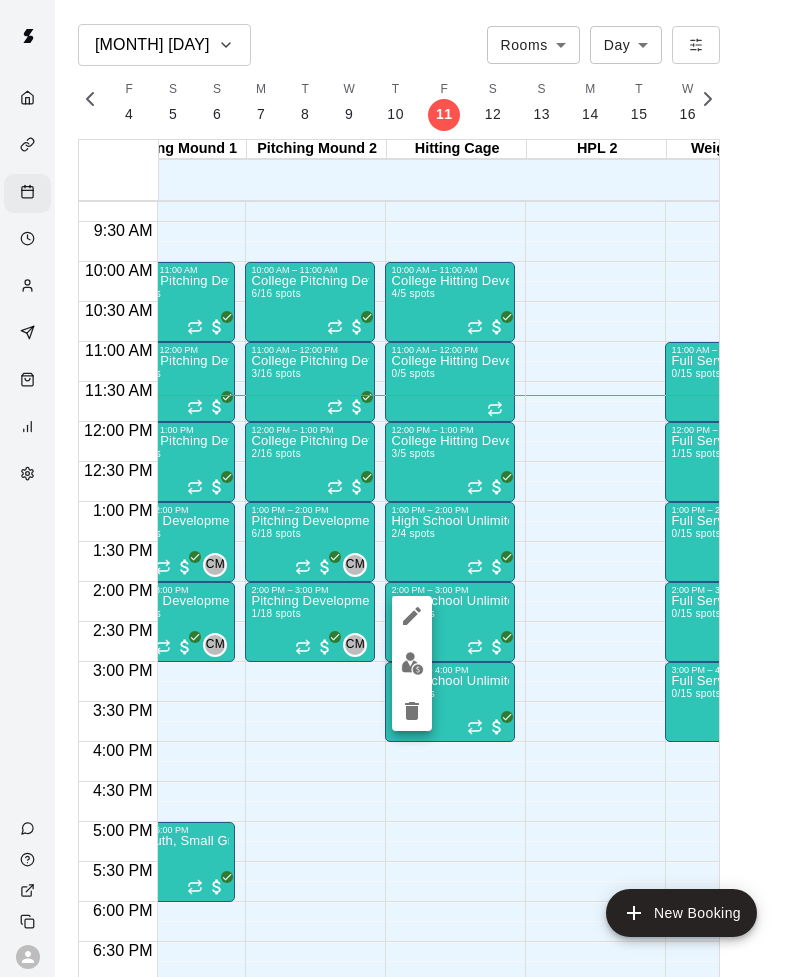click at bounding box center (412, 663) 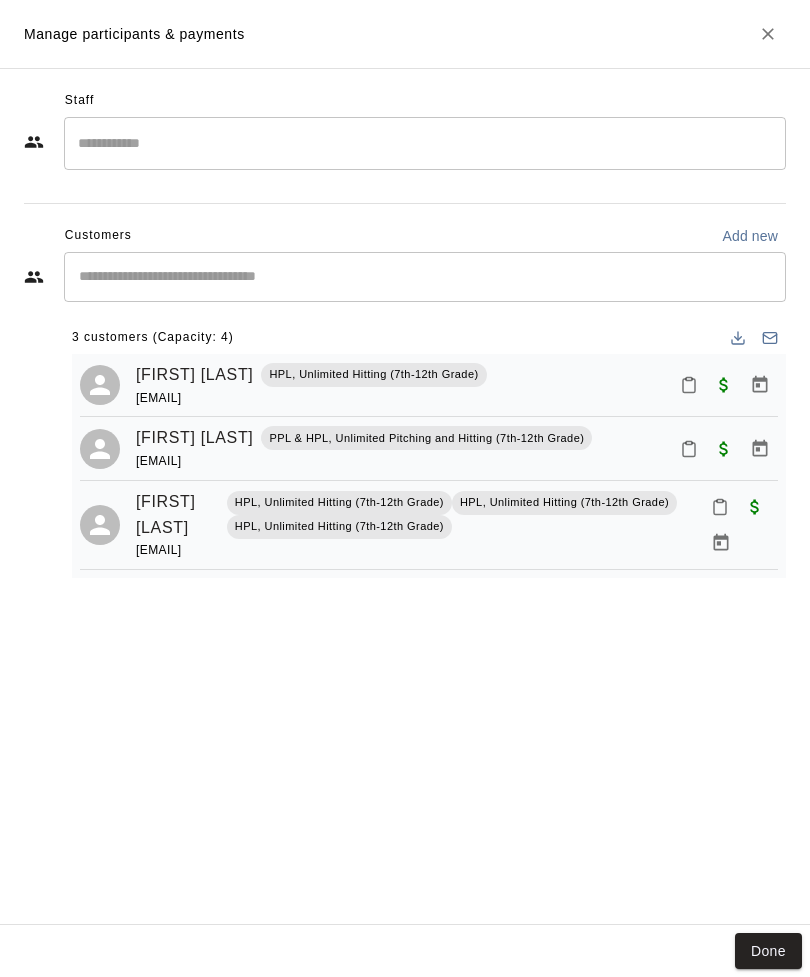 click 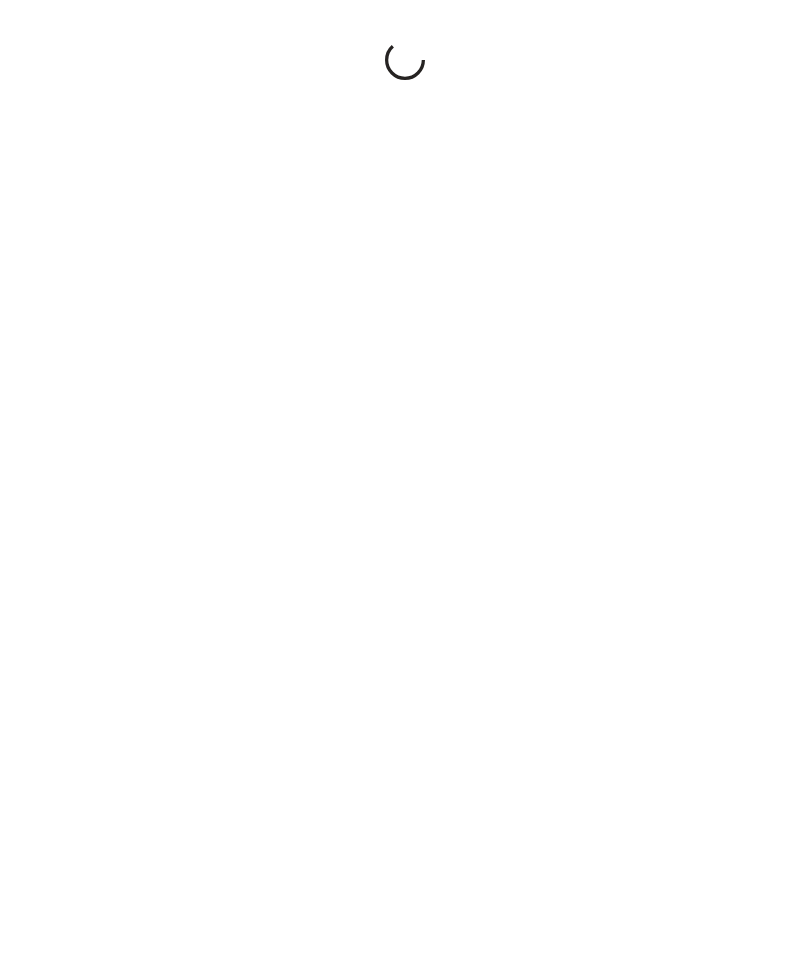 scroll, scrollTop: 0, scrollLeft: 0, axis: both 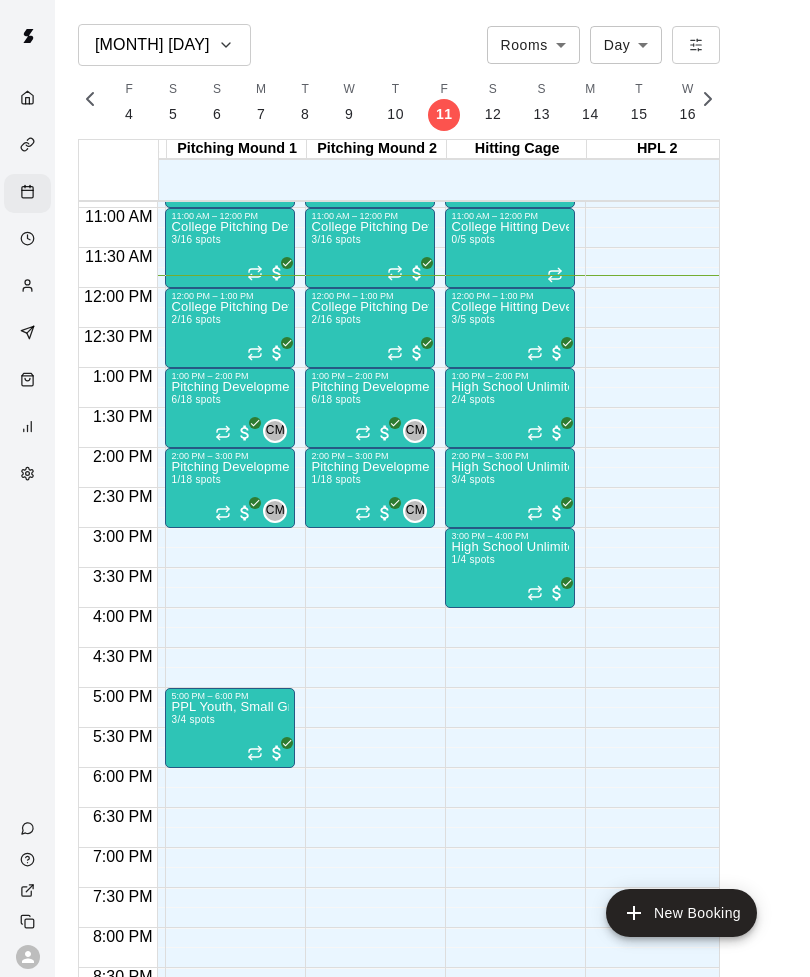 click on "College Hitting Development" at bounding box center (510, 307) 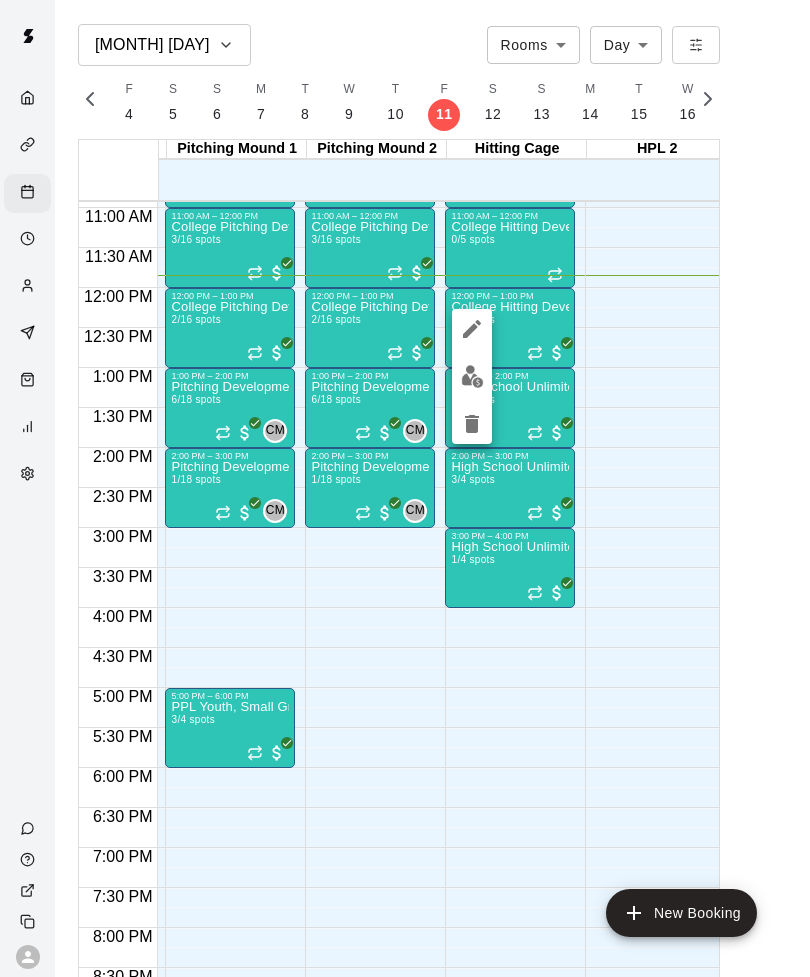 click at bounding box center [472, 376] 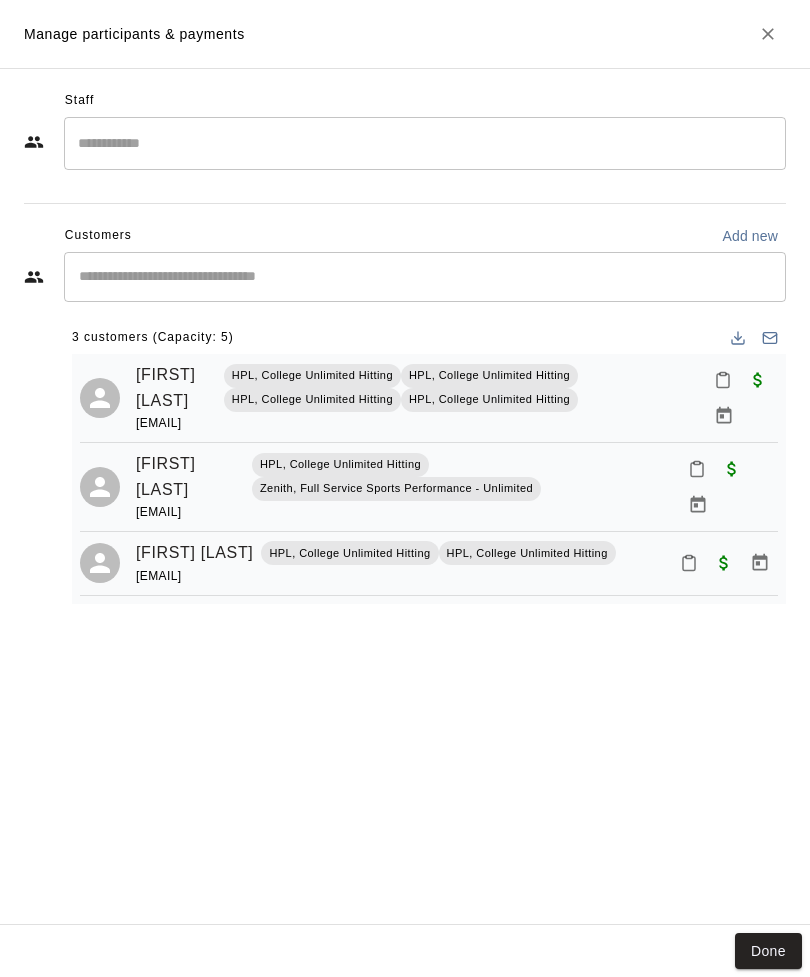 click 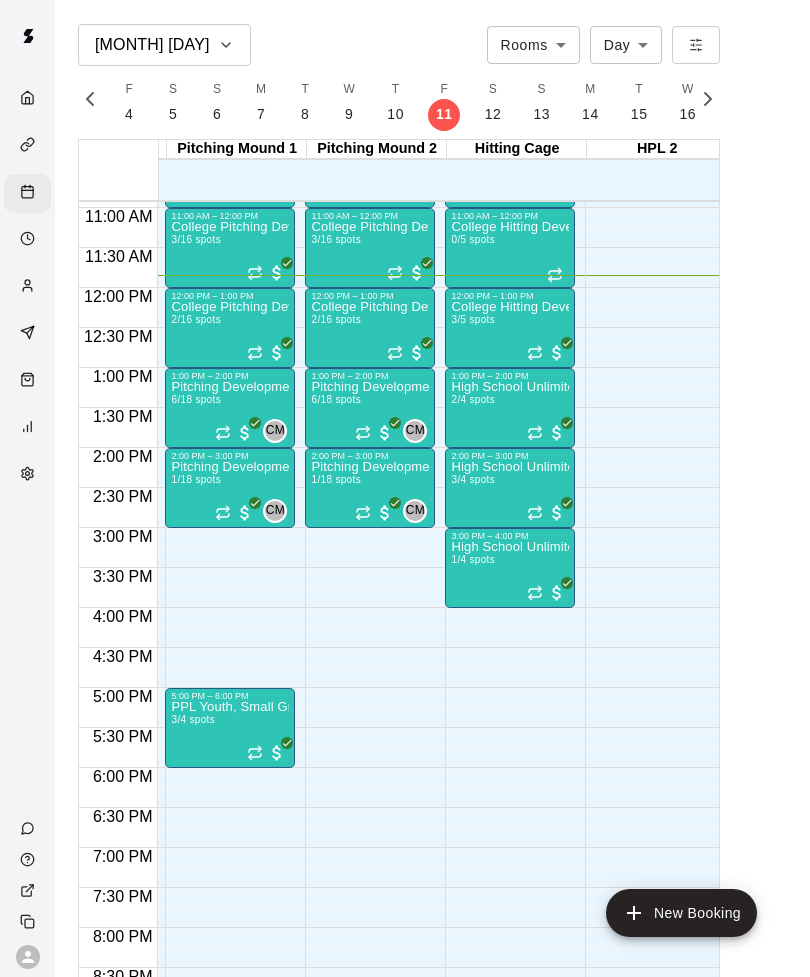 click on "3/5 spots" at bounding box center (473, 319) 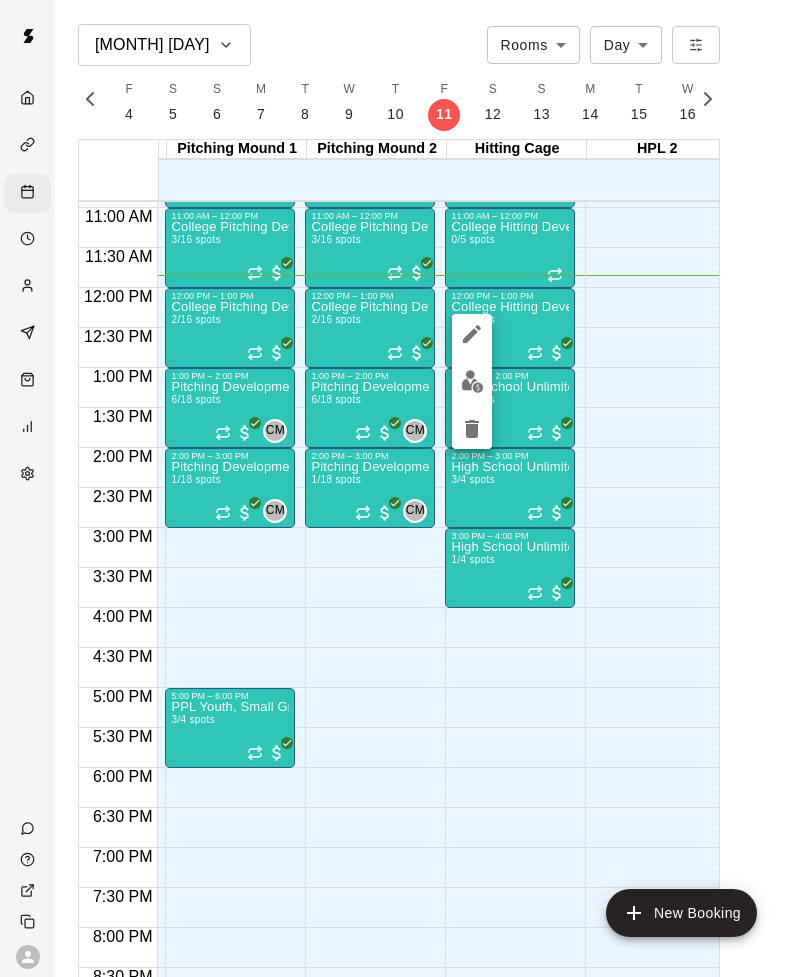 click at bounding box center [472, 381] 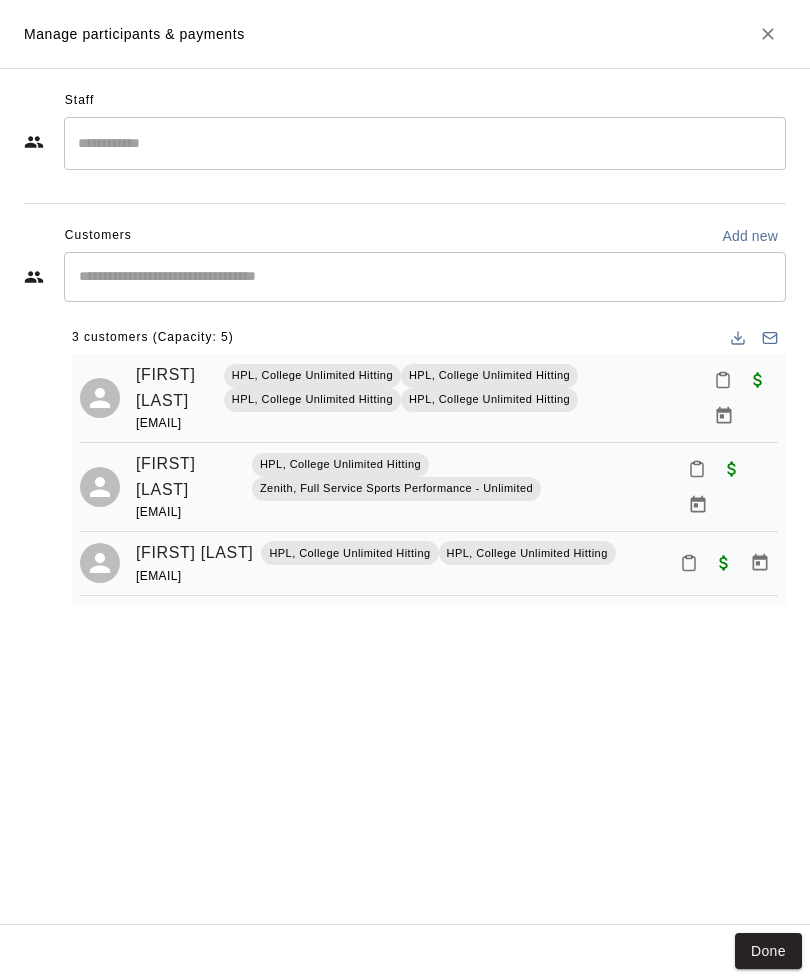 click 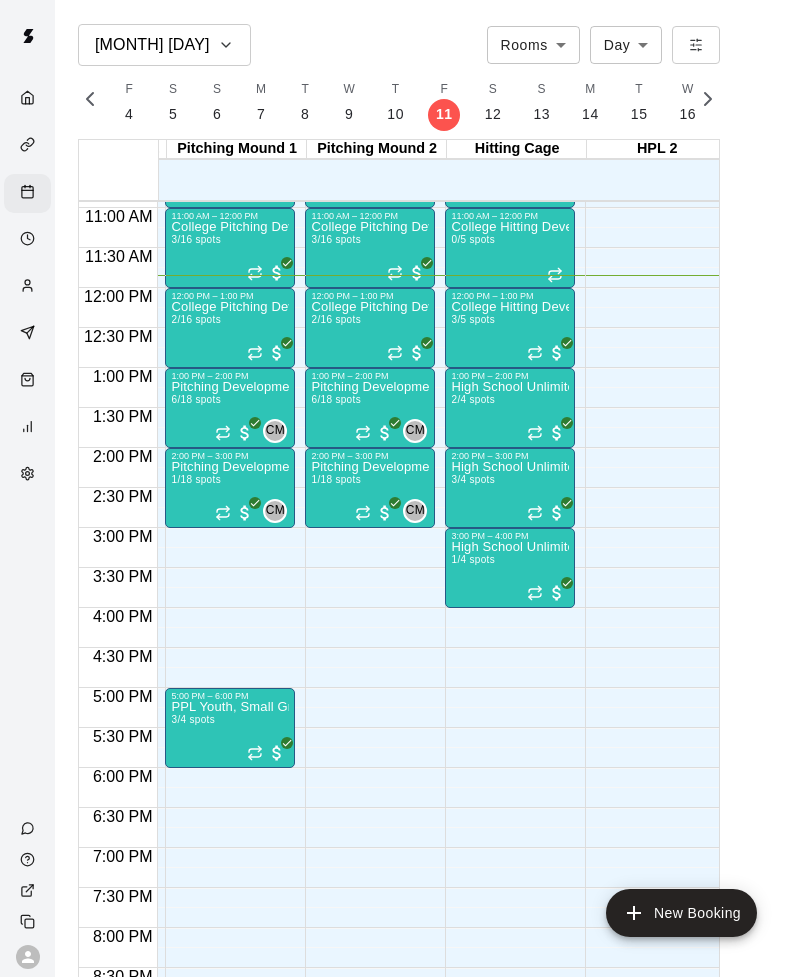 click on "High School Unlimited  2/4 spots" at bounding box center (510, 869) 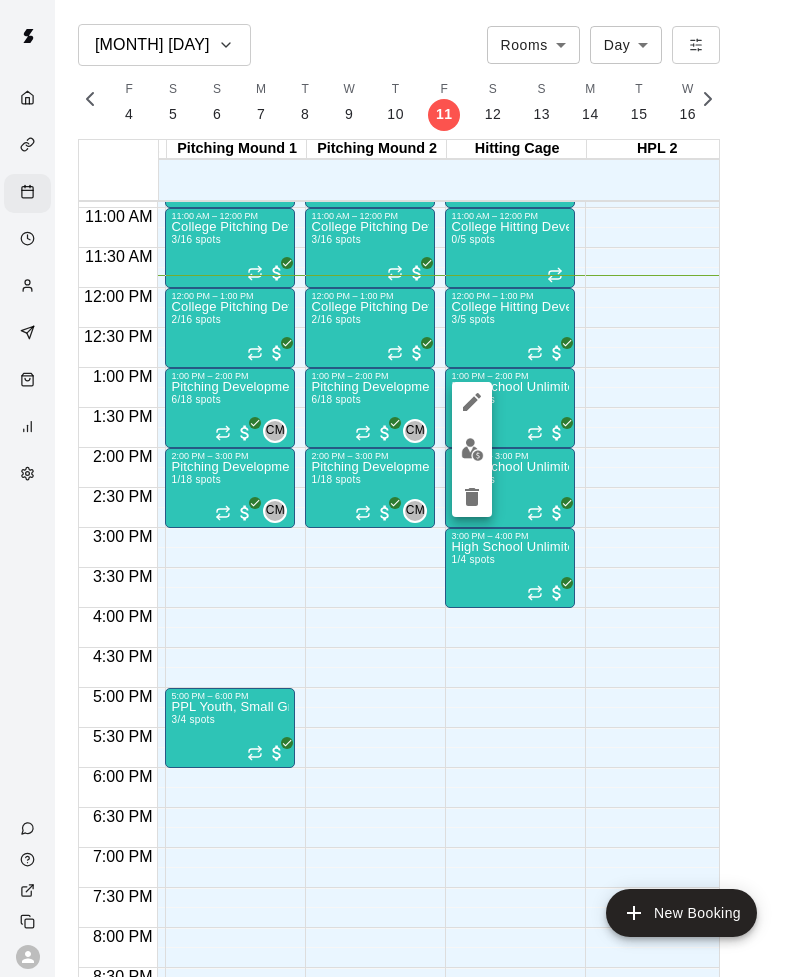 click at bounding box center [472, 449] 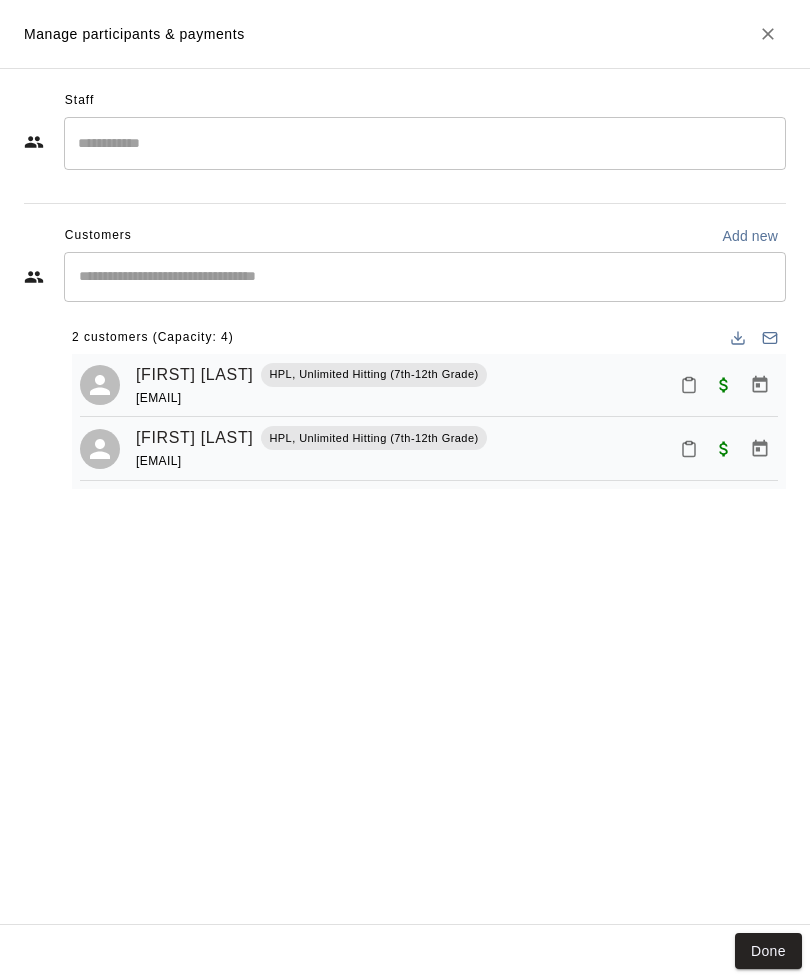 click 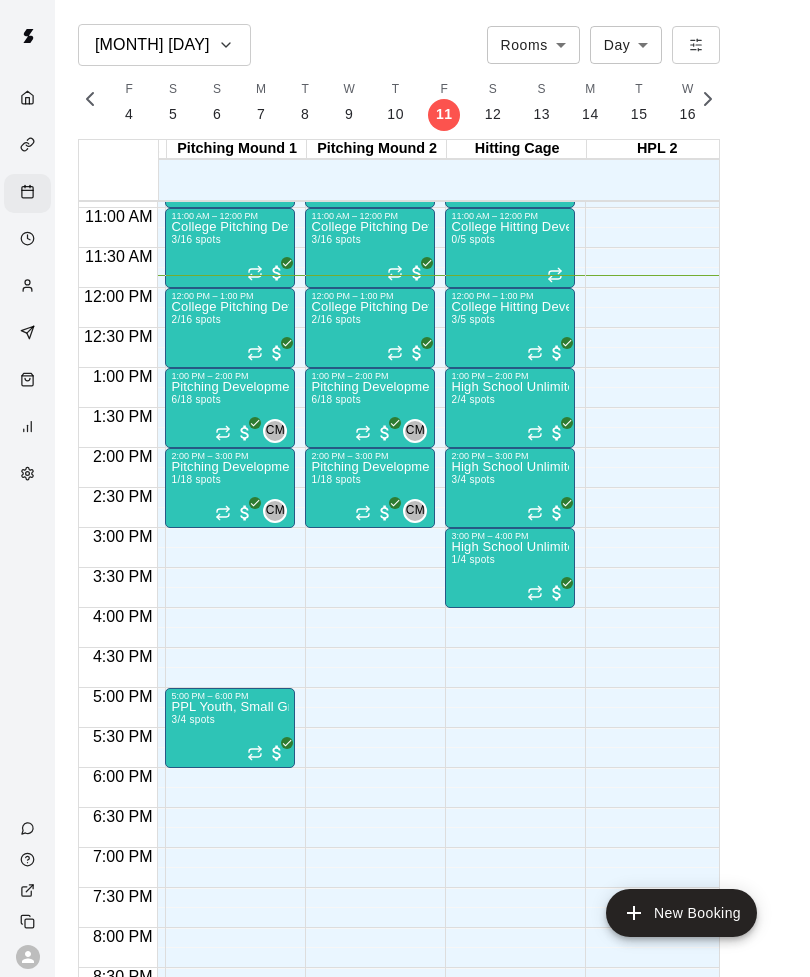 click on "3/4 spots" at bounding box center [473, 479] 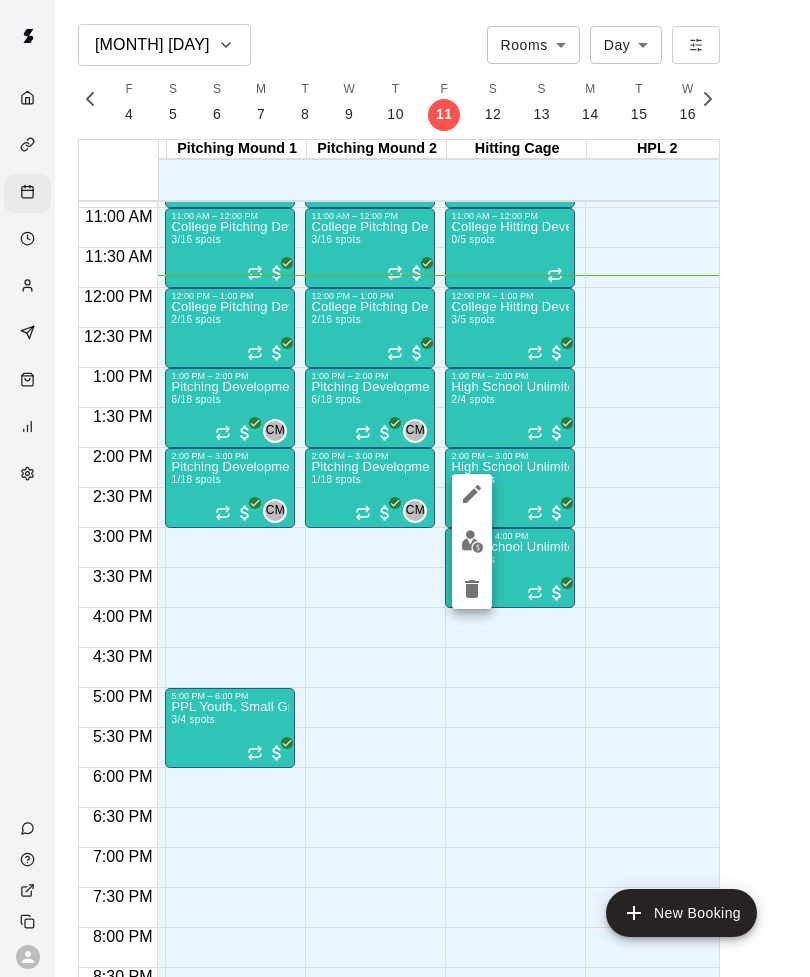 click at bounding box center (472, 541) 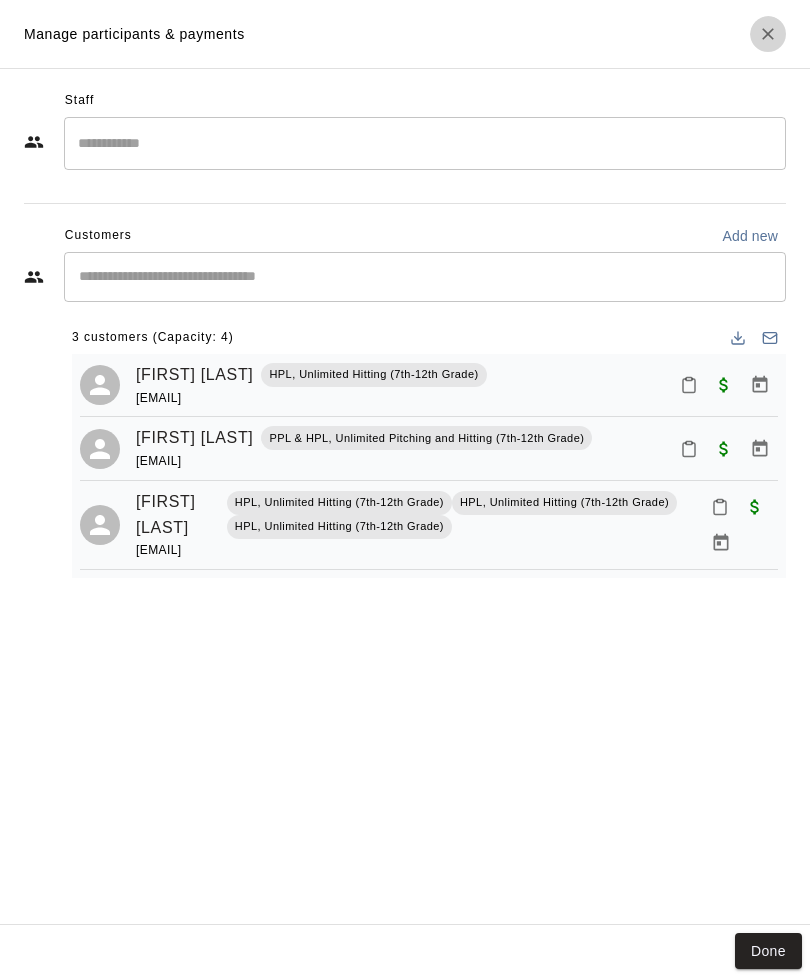 click at bounding box center (768, 34) 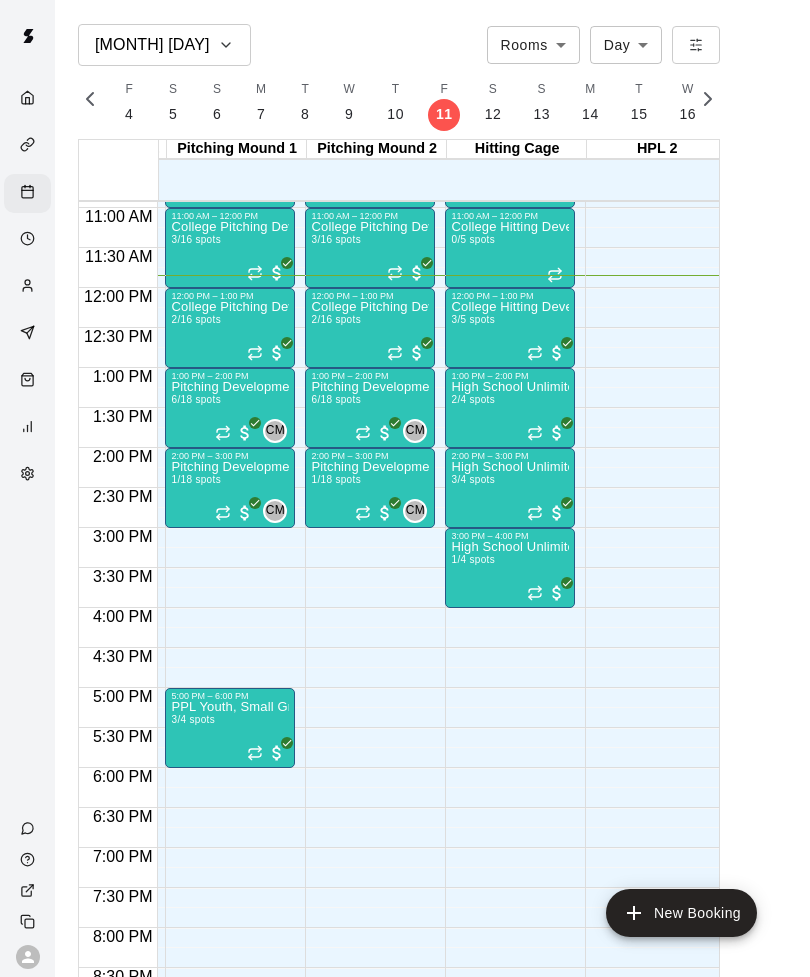 click on "High School Unlimited 1/4 spots" at bounding box center (510, 1029) 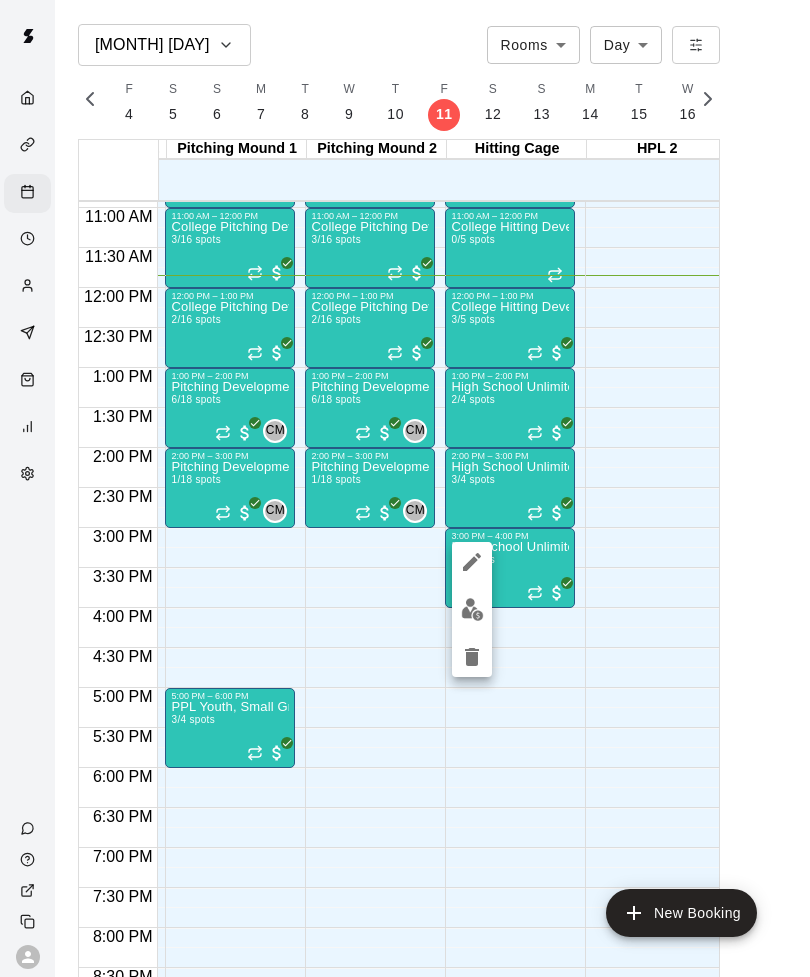click at bounding box center [472, 609] 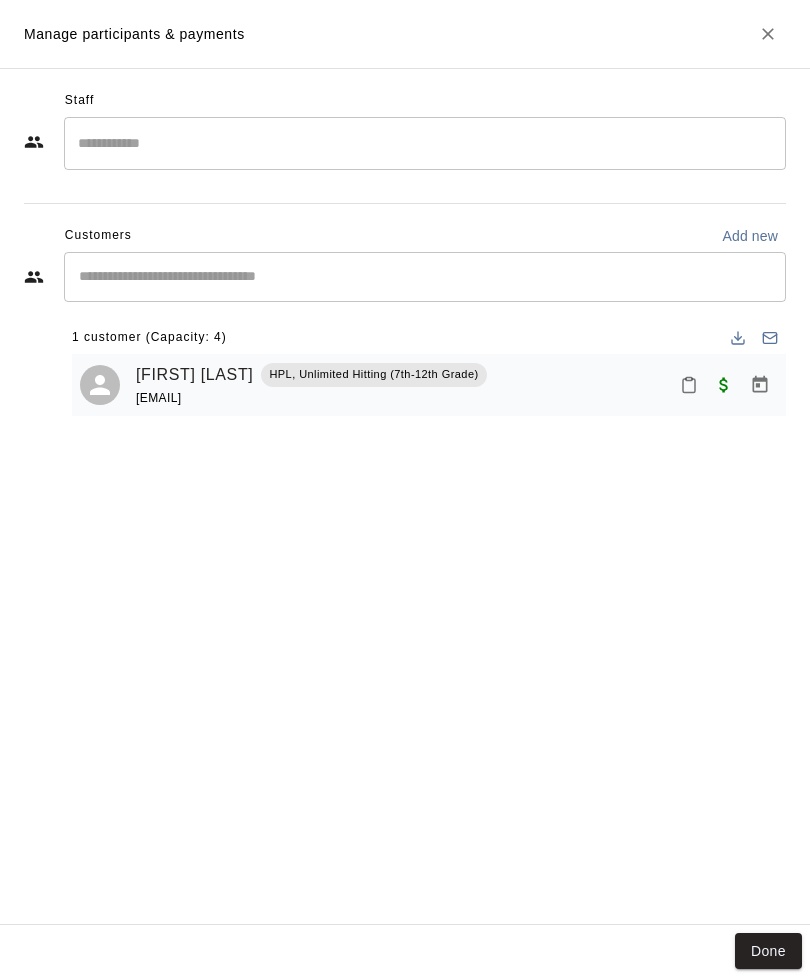 click on "Staff ​ Customers Add new ​ 1   customer (Capacity: 4) Tanner Lowery HPL, Unlimited Hitting (7th-12th Grade) stephanieday321@gmail.com" at bounding box center (405, 496) 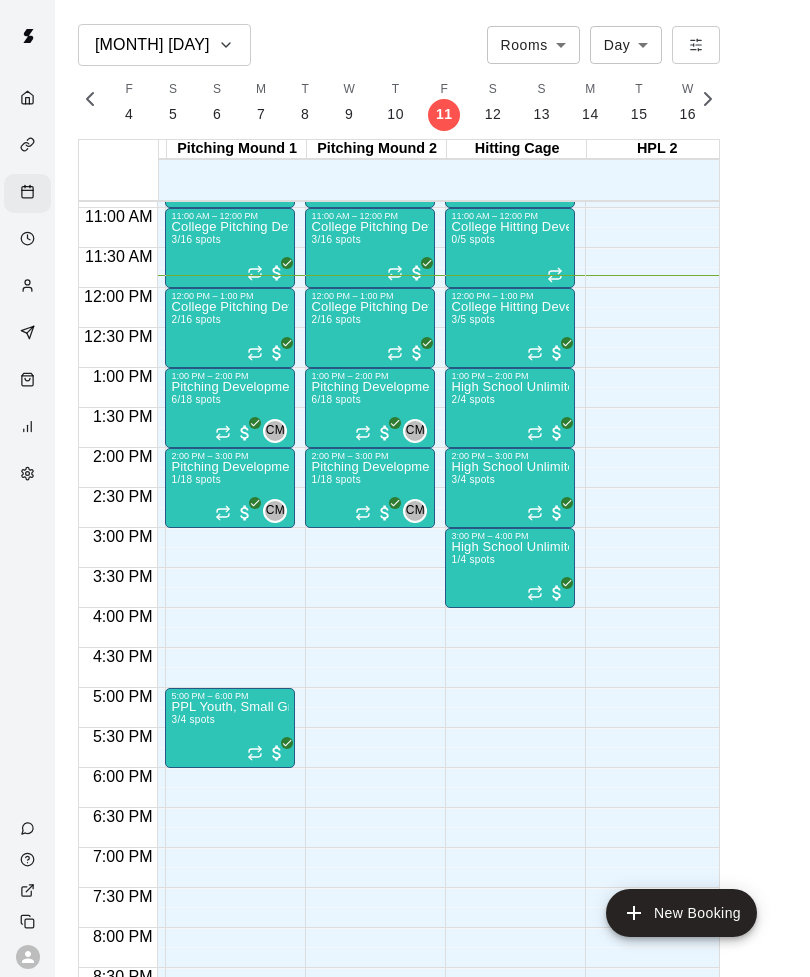 click on "12:00 AM – 9:00 AM Closed 10:00 AM – 11:00 AM College Hitting Development 4/5 spots 11:00 AM – 12:00 PM College Hitting Development 0/5 spots 12:00 PM – 1:00 PM College Hitting Development 3/5 spots 1:00 PM – 2:00 PM High School Unlimited  2/4 spots 2:00 PM – 3:00 PM High School Unlimited 3/4 spots 3:00 PM – 4:00 PM High School Unlimited 1/4 spots 9:00 PM – 11:59 PM Closed" at bounding box center (510, 288) 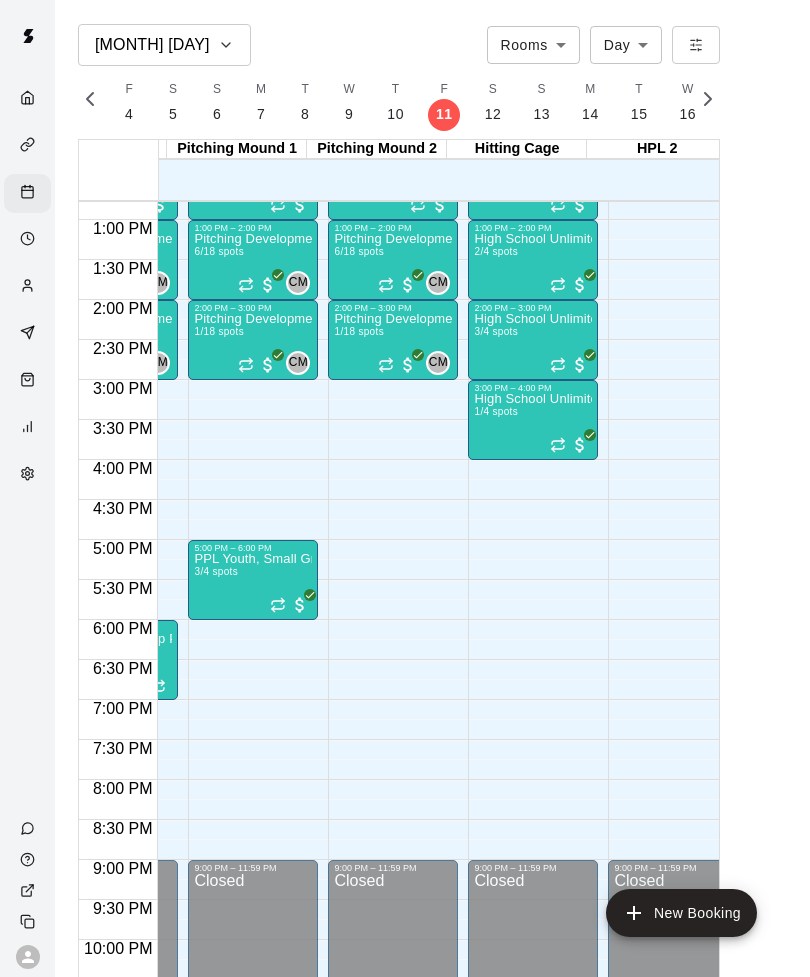 scroll, scrollTop: 0, scrollLeft: 373, axis: horizontal 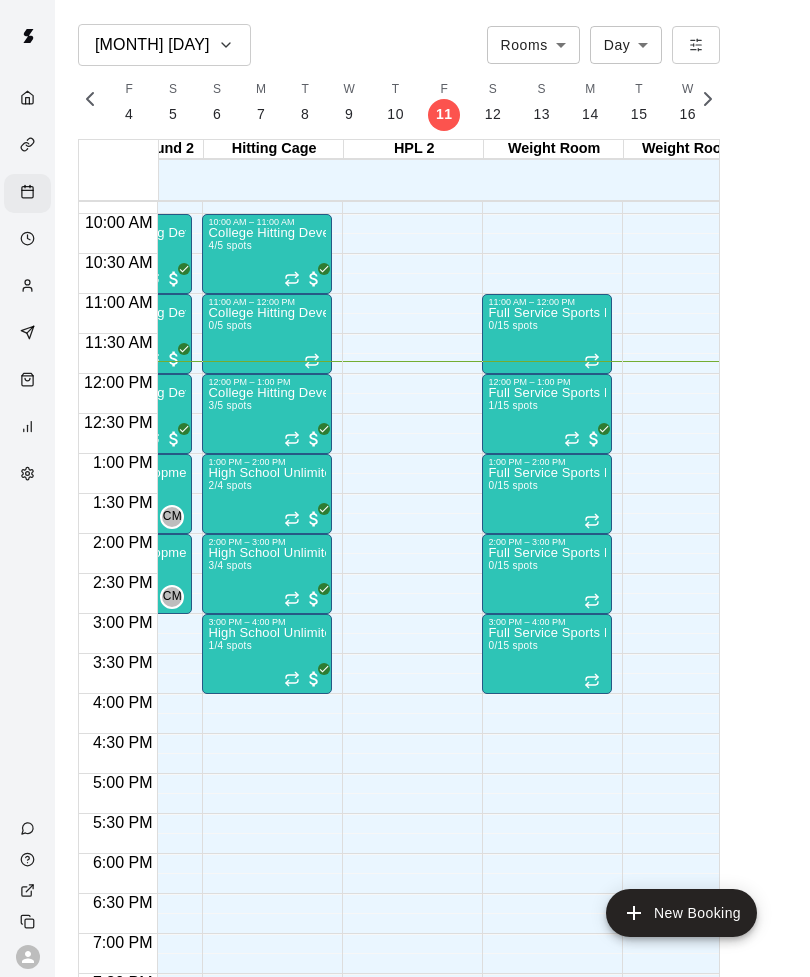 click on "Full Service Sports Performance 1/15 spots" at bounding box center [547, 875] 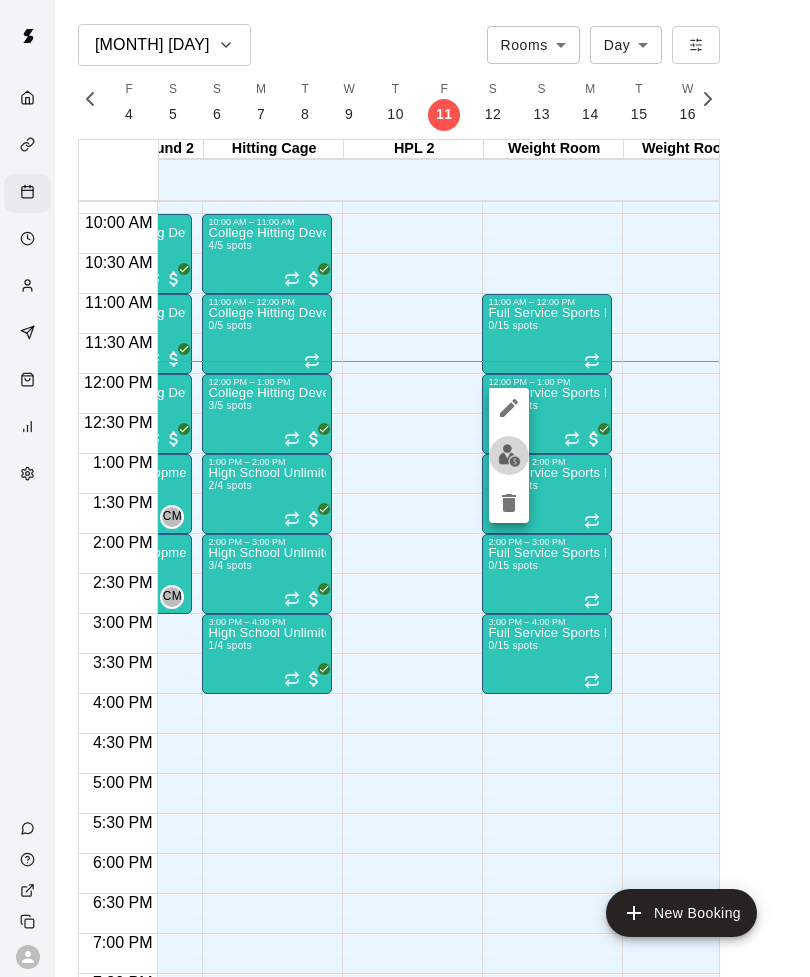 click at bounding box center (509, 455) 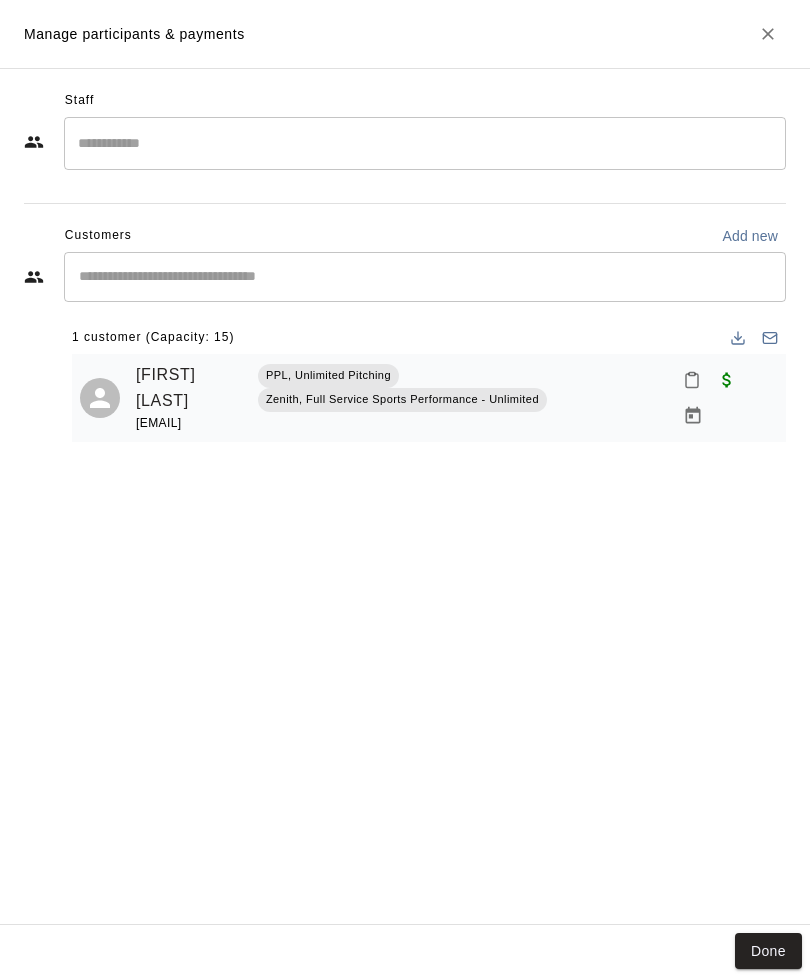 click at bounding box center [768, 34] 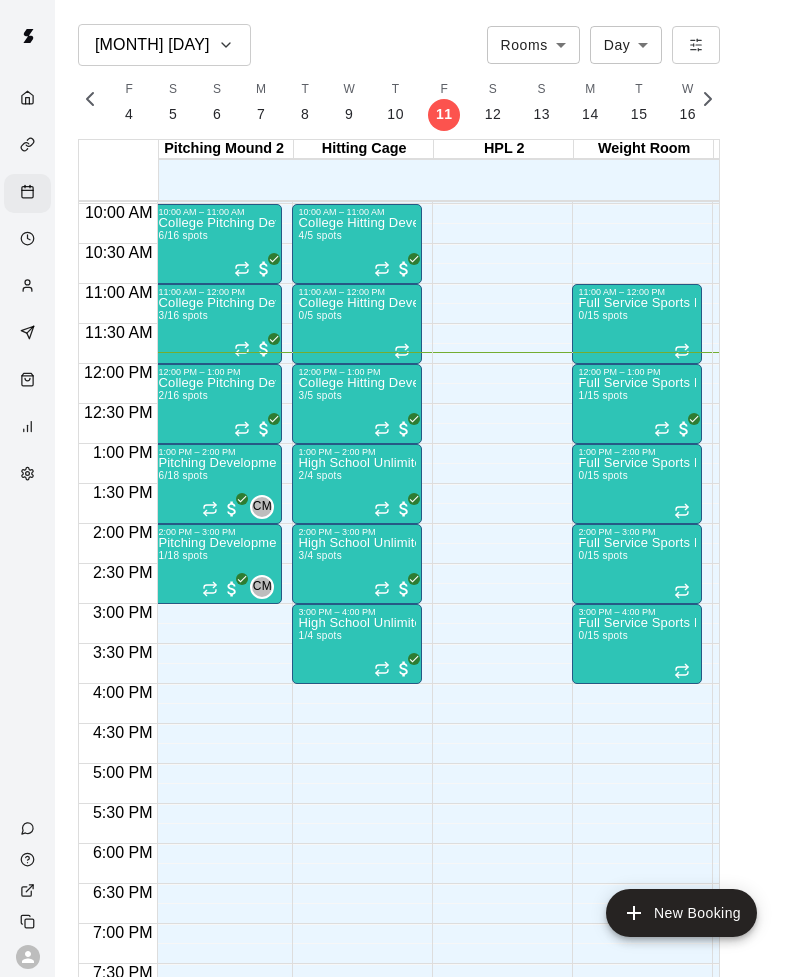 click on "College Hitting Development 3/5 spots" at bounding box center [357, 865] 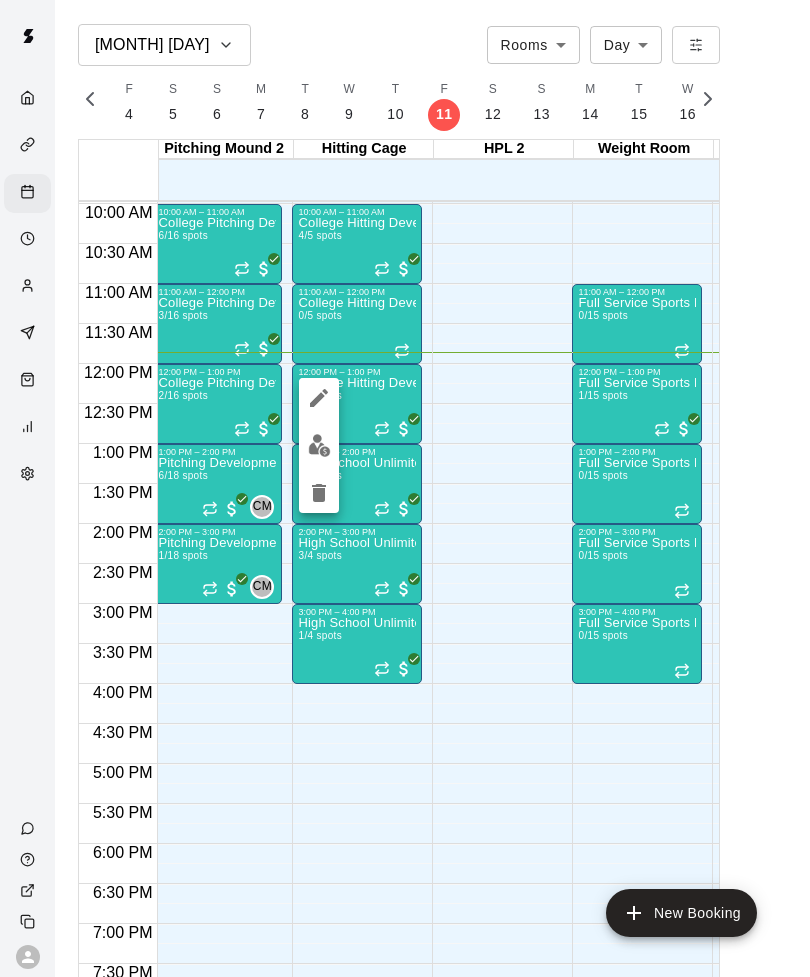 click at bounding box center [319, 445] 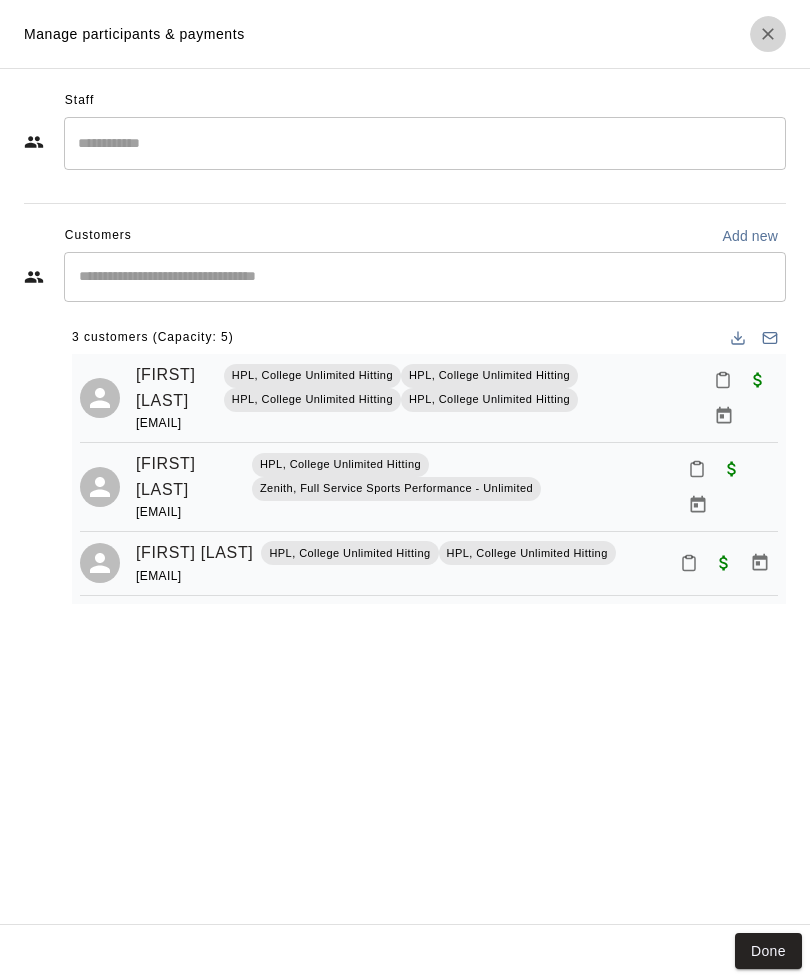 click 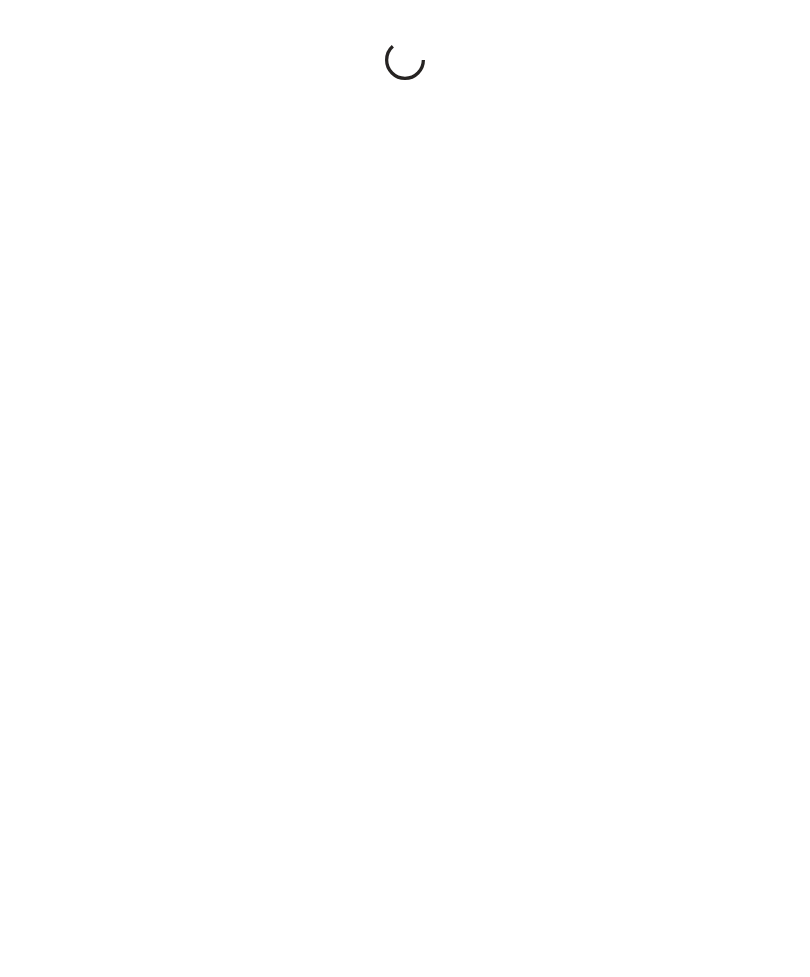 scroll, scrollTop: 0, scrollLeft: 0, axis: both 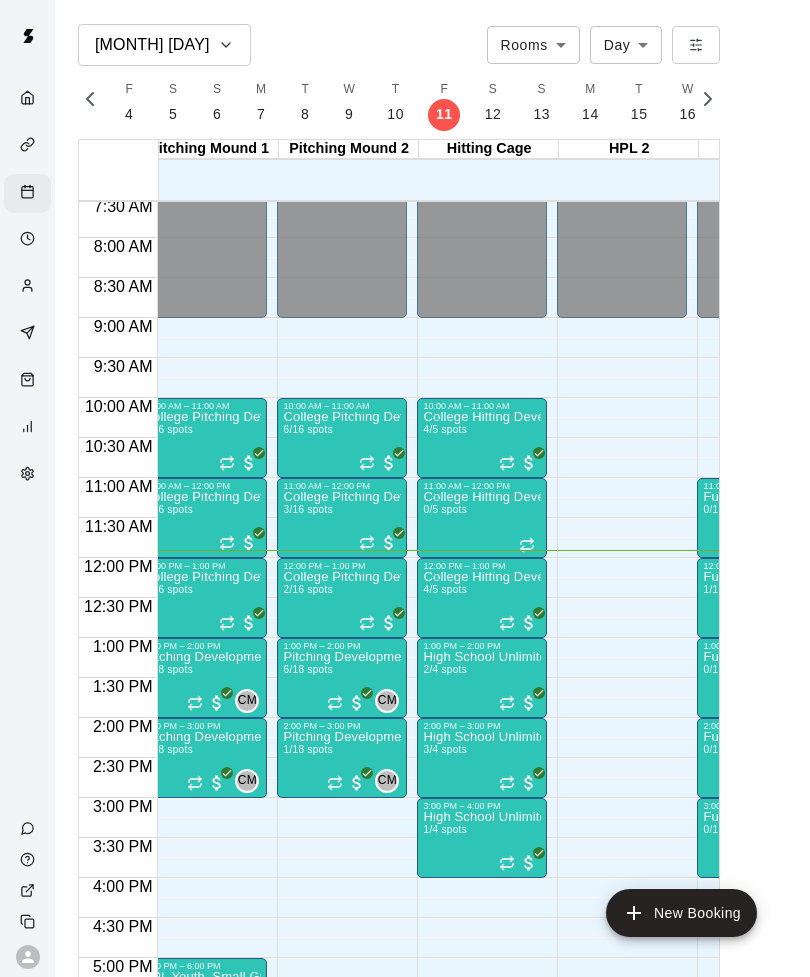 click on "College Hitting Development 4/5 spots" at bounding box center [482, 1059] 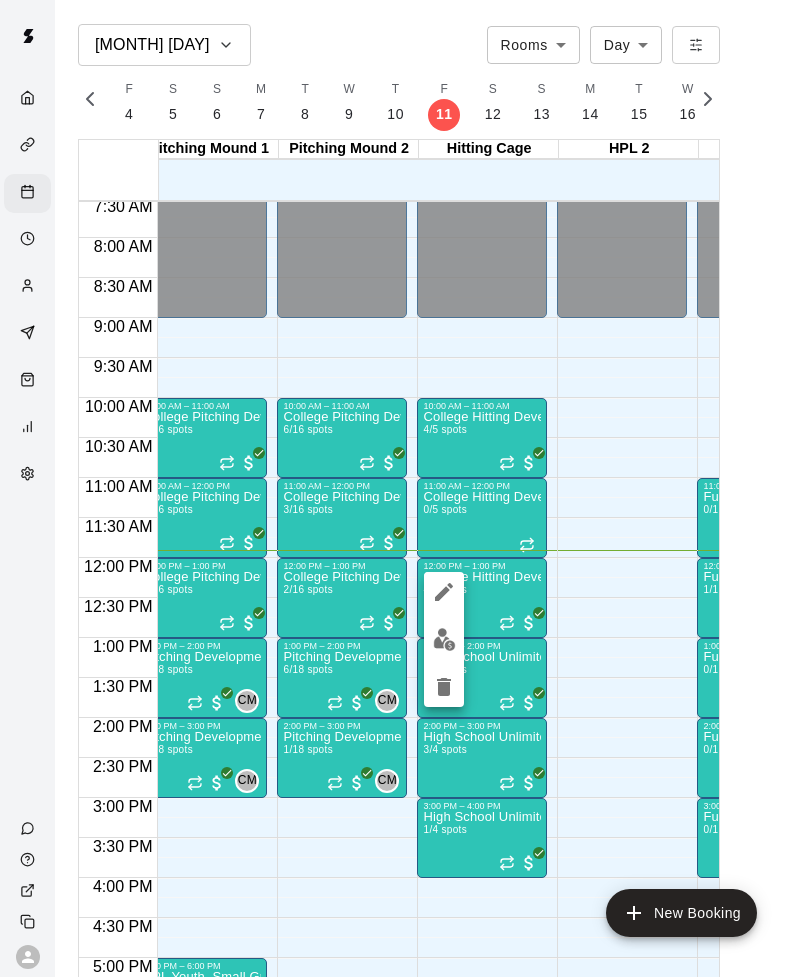 click at bounding box center (444, 639) 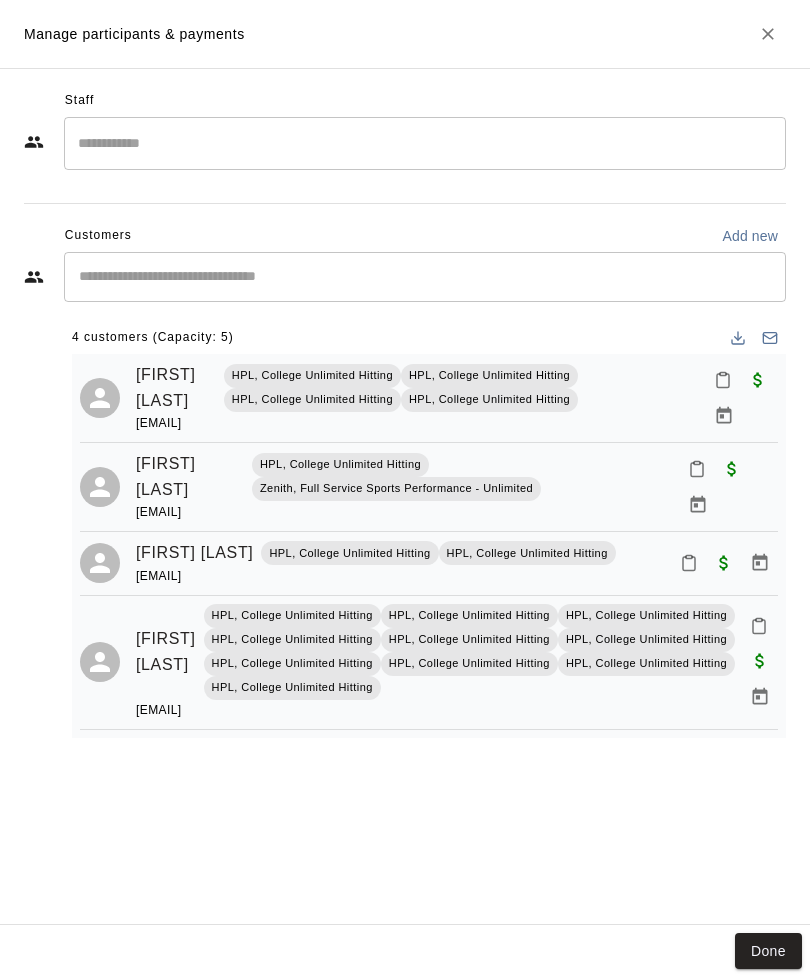 click at bounding box center (768, 34) 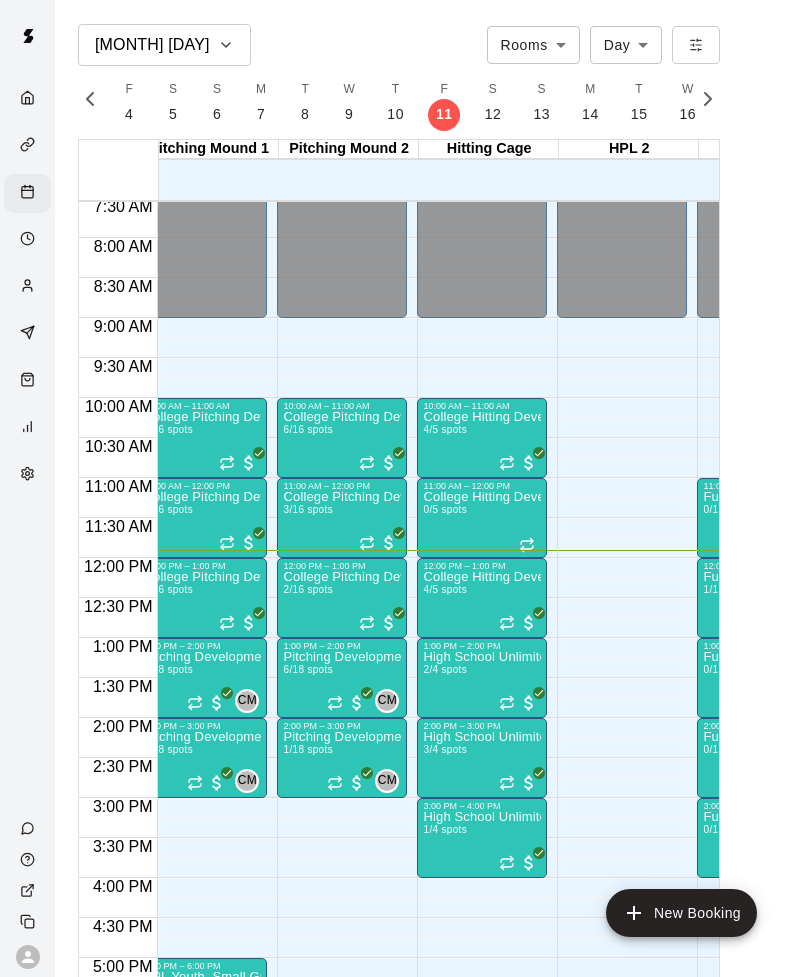 click on "12:00 AM – 9:00 AM Closed 10:00 AM – 11:00 AM College Pitching Development Session, PPL Lexington 6/16 spots 11:00 AM – 12:00 PM College Pitching Development Session, PPL Lexington 3/16 spots 12:00 PM – 1:00 PM College Pitching Development Session, PPL Lexington 2/16 spots 1:00 PM – 2:00 PM Pitching Development Session, PPL Lexington 6/18 spots CM 0 2:00 PM – 3:00 PM Pitching Development Session, PPL Lexington 1/18 spots CM 0 9:00 PM – 11:59 PM Closed" at bounding box center (342, 558) 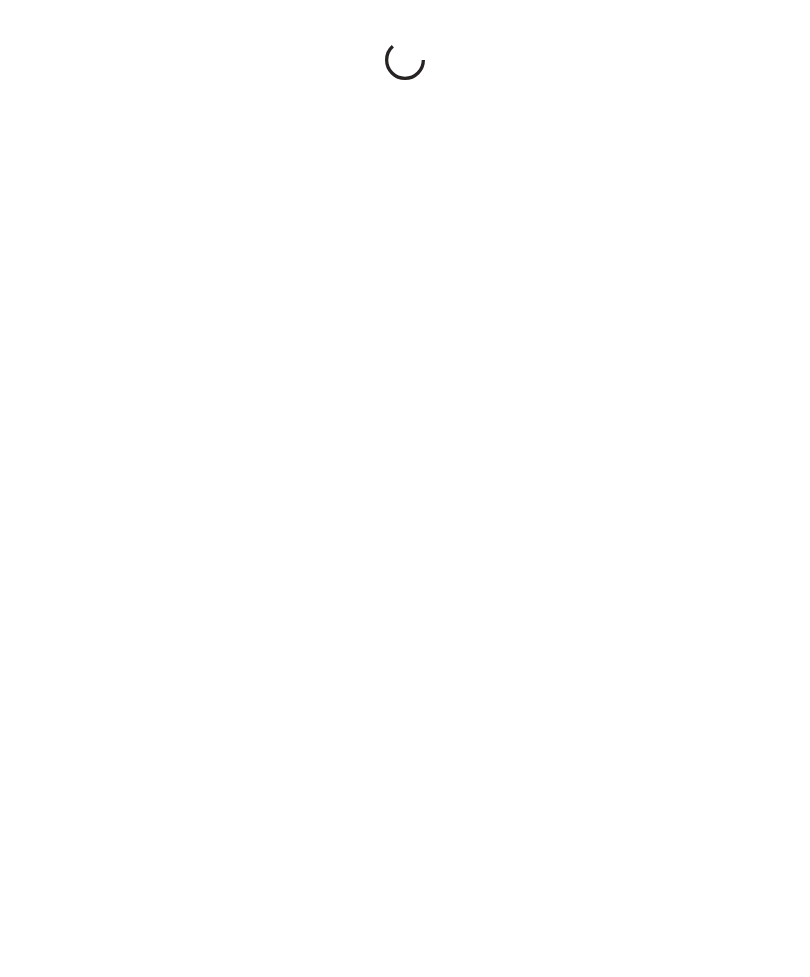 scroll, scrollTop: 0, scrollLeft: 0, axis: both 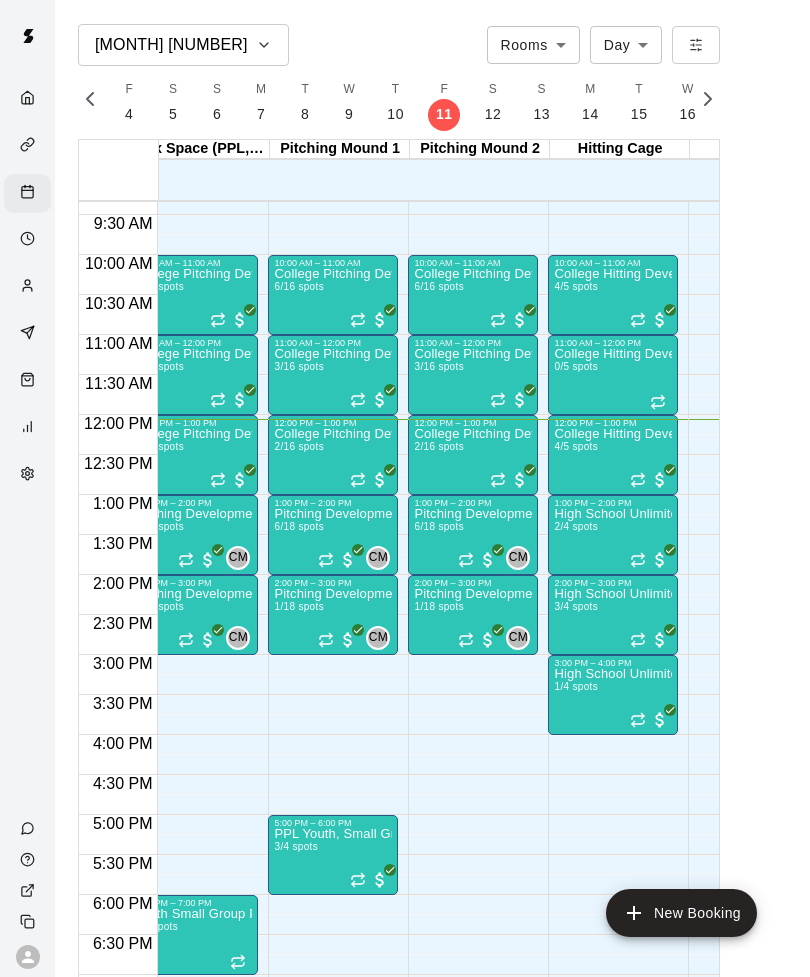 click on "4/5 spots" at bounding box center (576, 446) 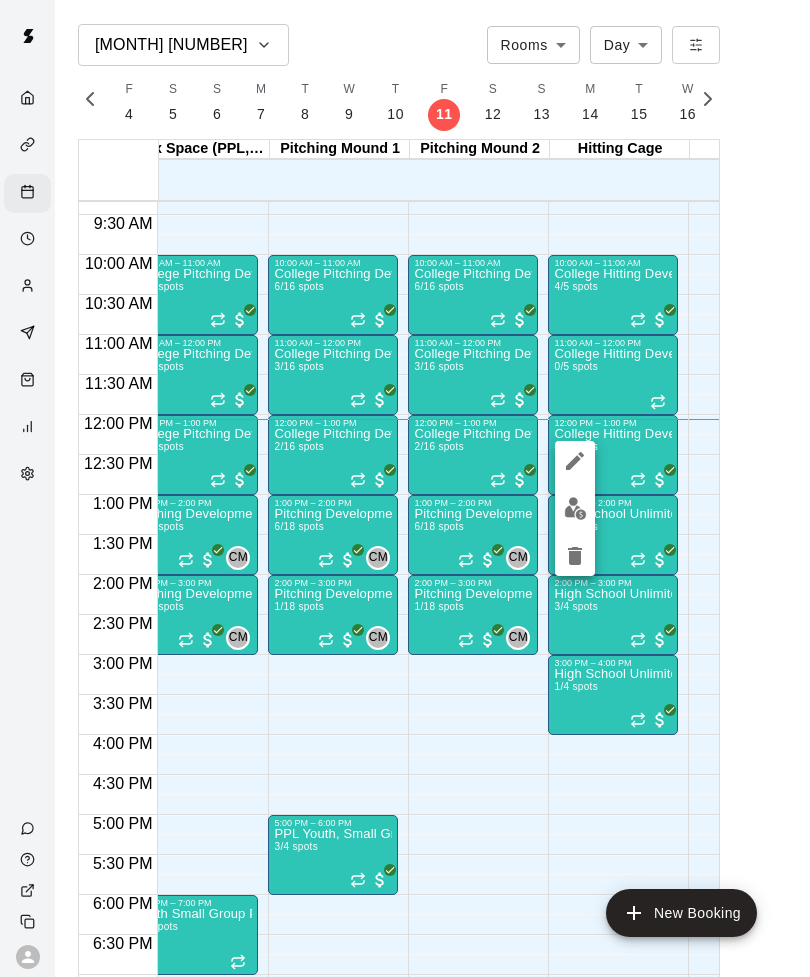 click at bounding box center [575, 508] 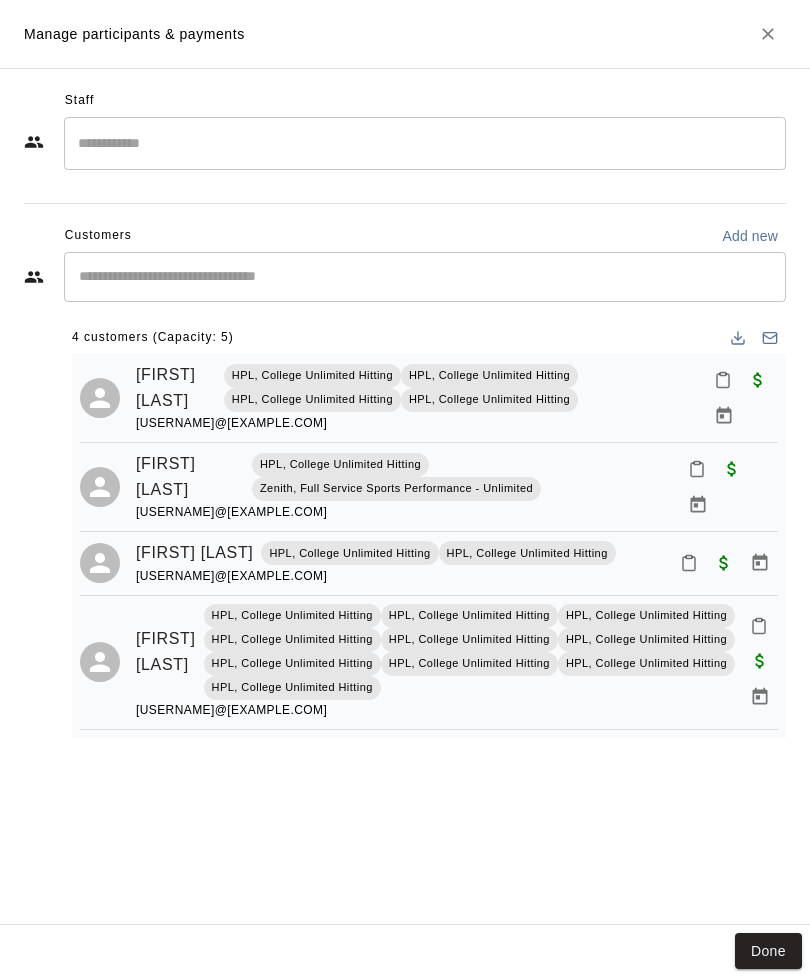 click 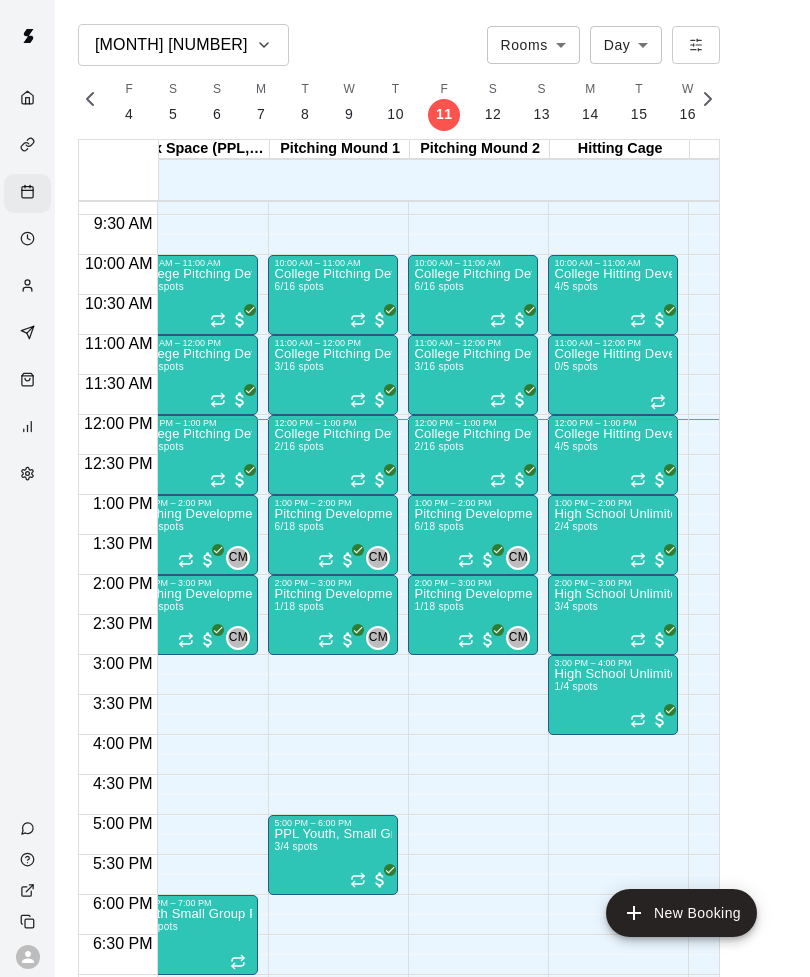 scroll, scrollTop: 755, scrollLeft: 365, axis: both 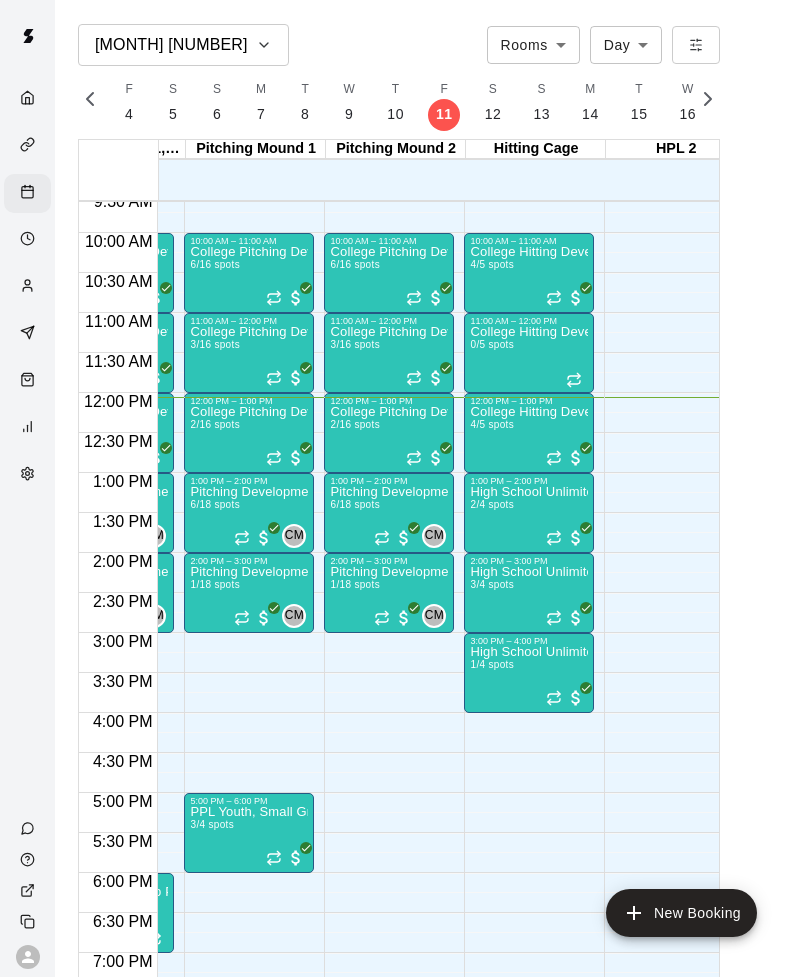click on "High School Unlimited  2/4 spots" at bounding box center [529, 974] 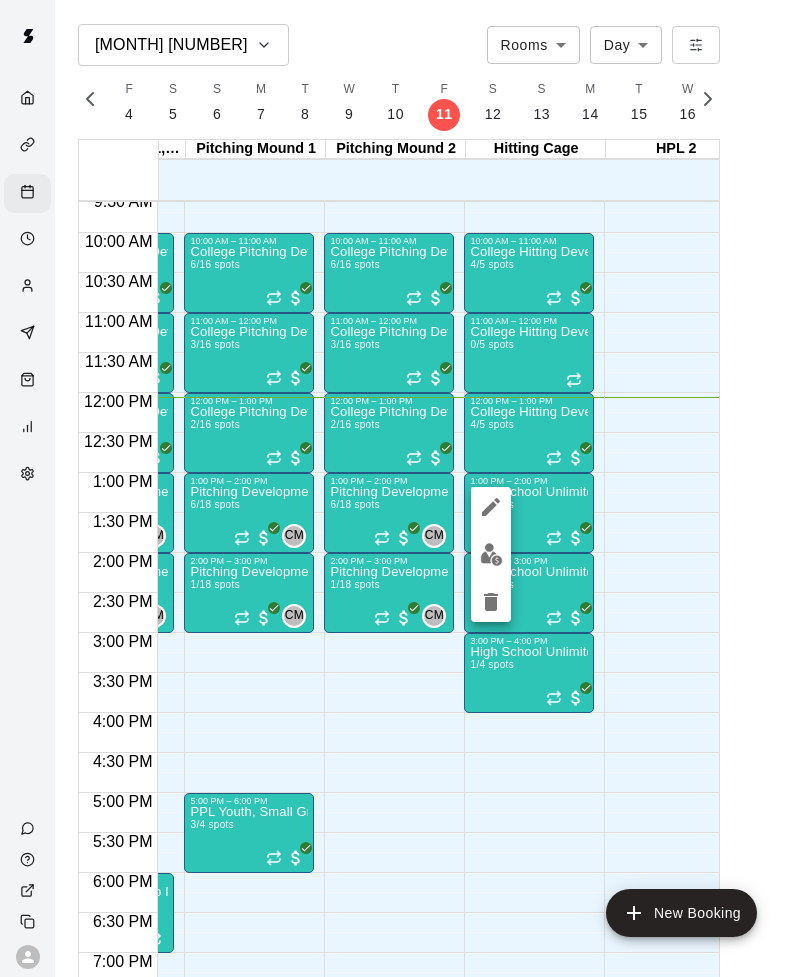 click at bounding box center [491, 554] 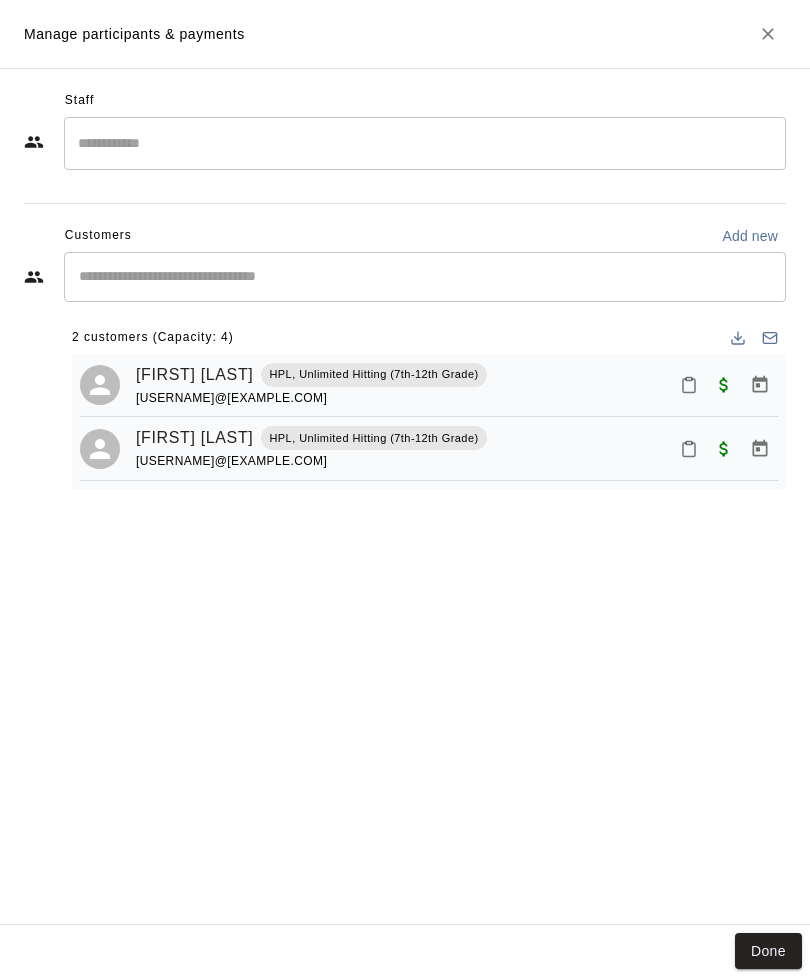 click 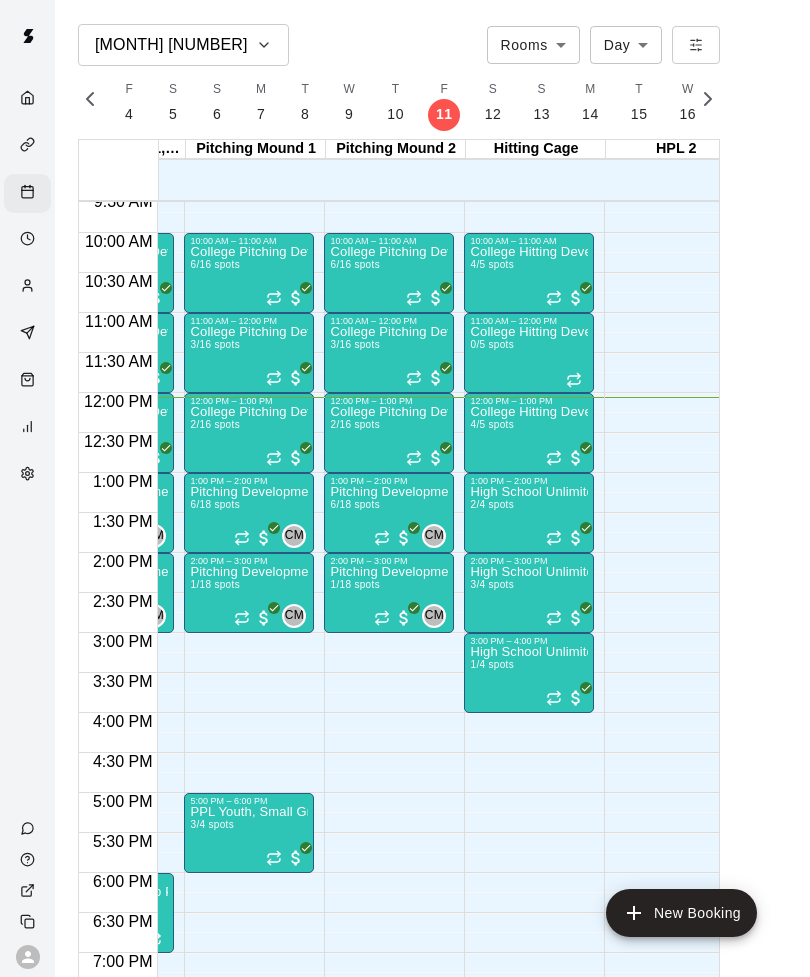 click on "High School Unlimited 3/4 spots" at bounding box center [529, 1054] 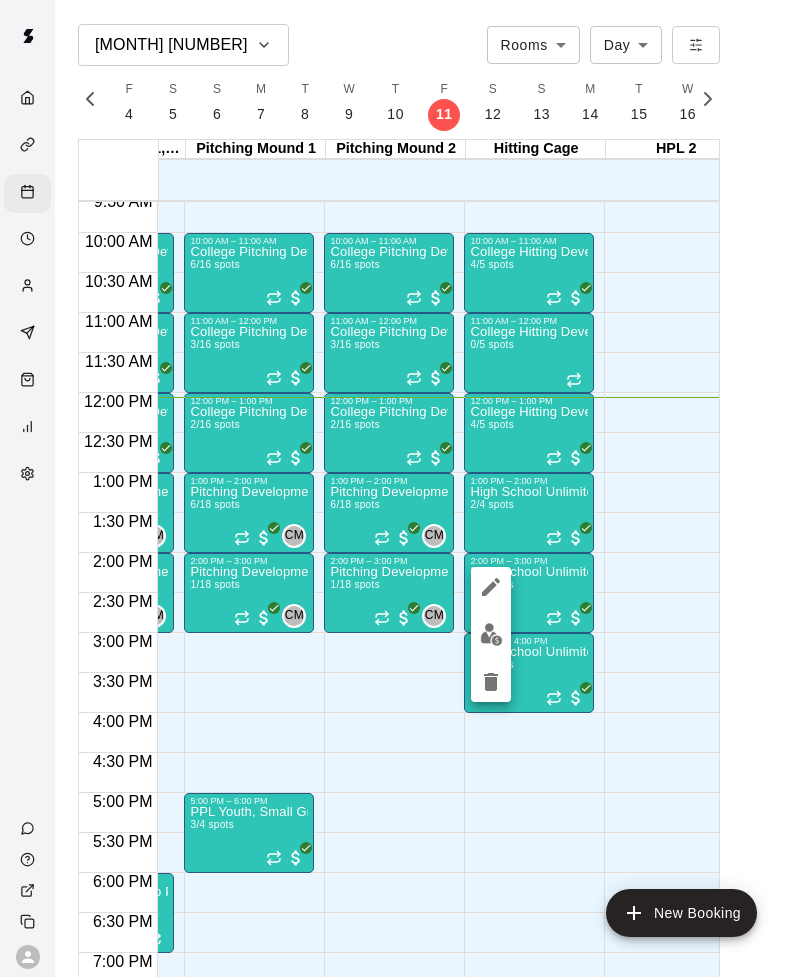 click at bounding box center (491, 634) 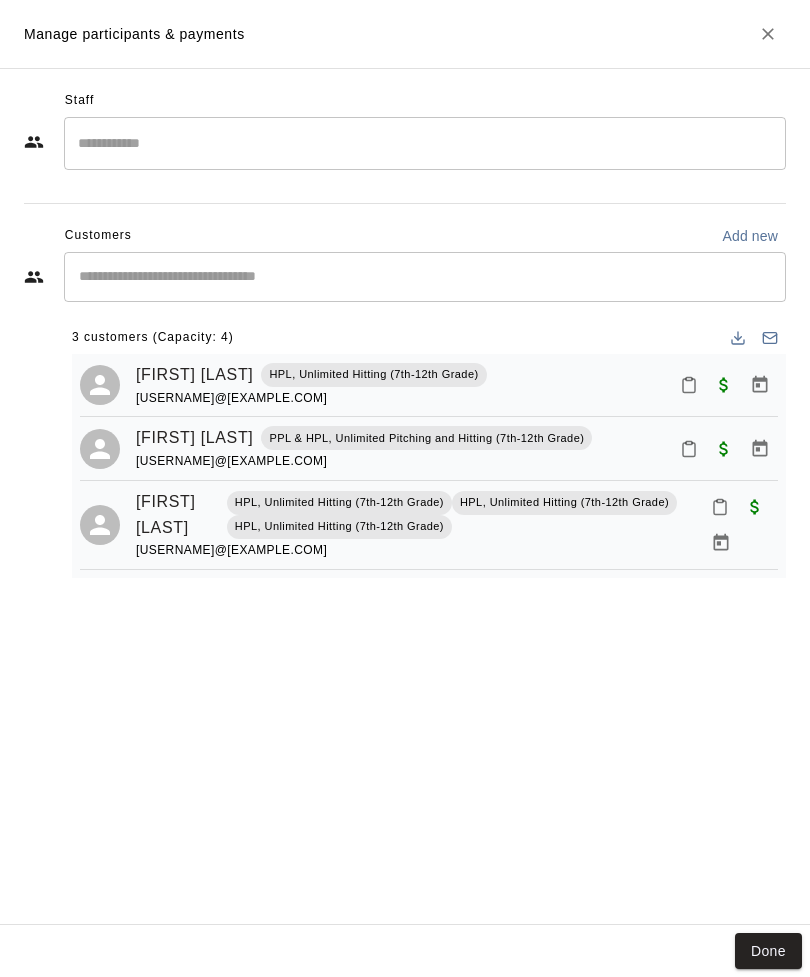 click 